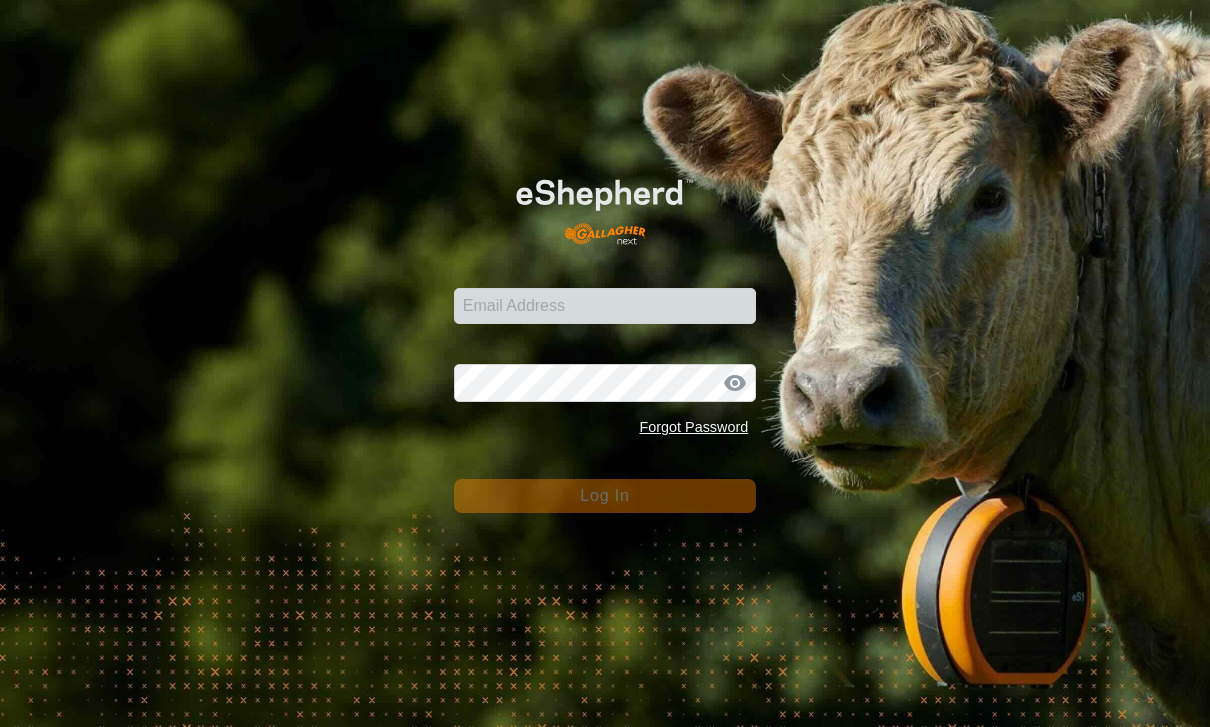 scroll, scrollTop: 0, scrollLeft: 0, axis: both 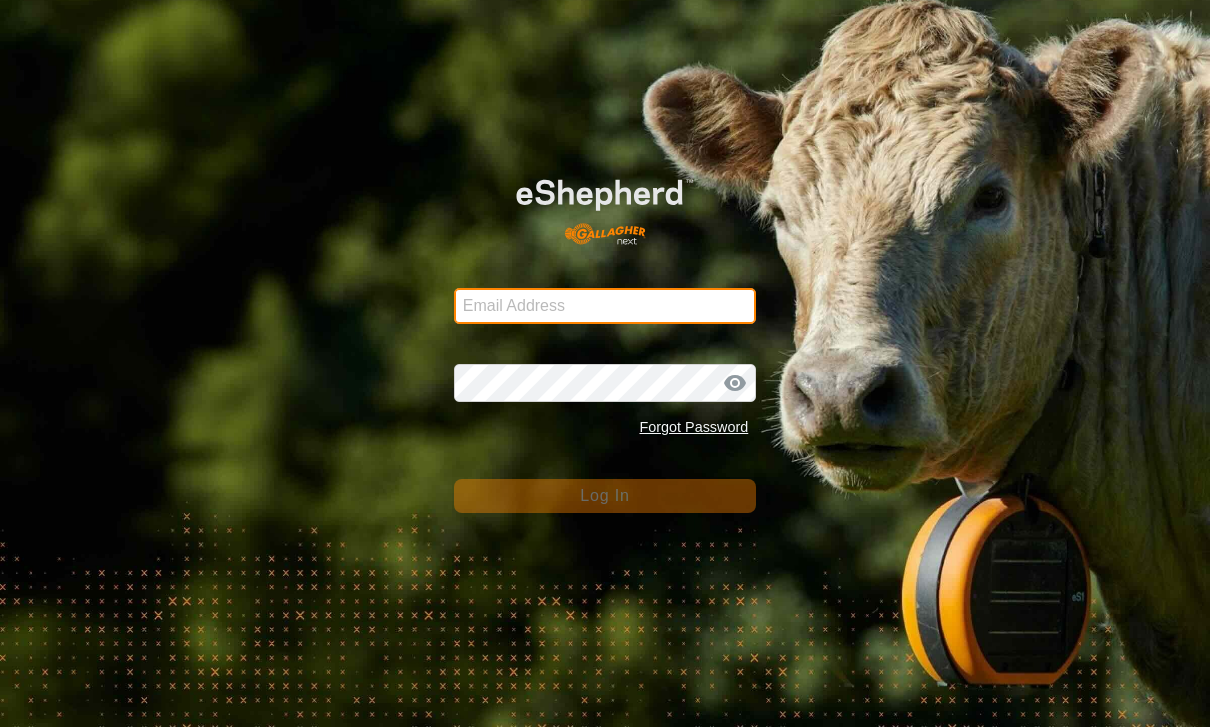 click on "Email Address" at bounding box center [605, 306] 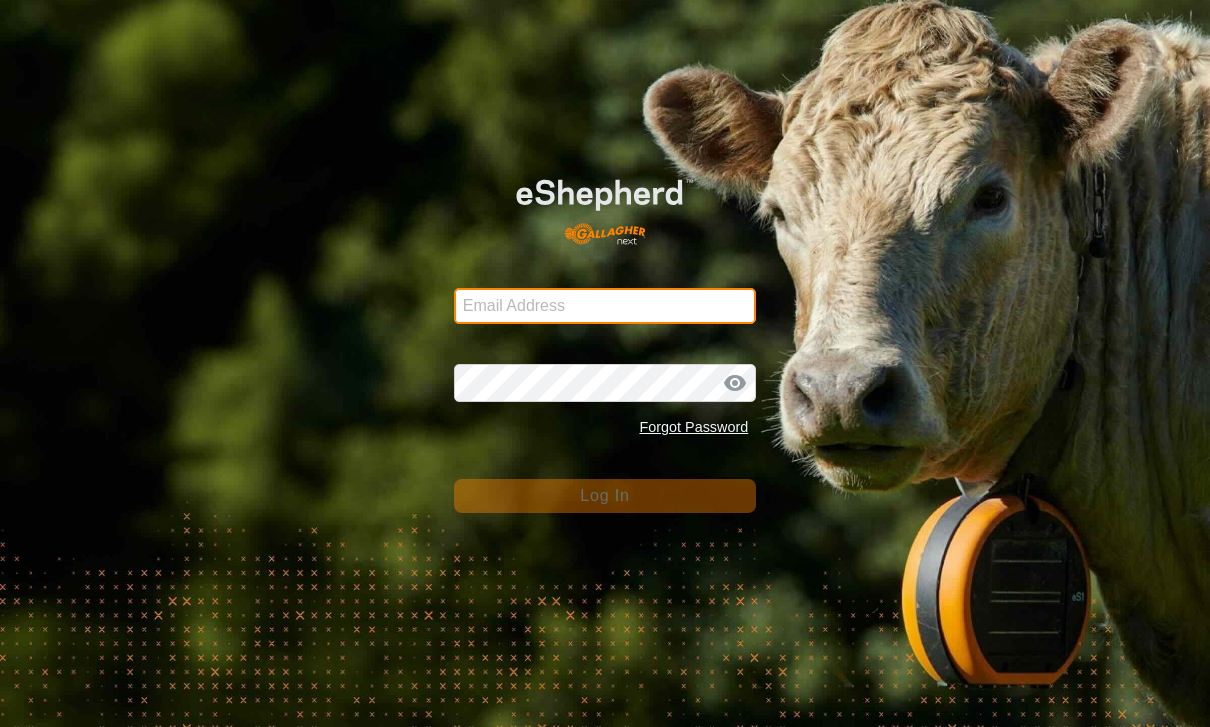 type on "[PERSON_NAME][EMAIL_ADDRESS][PERSON_NAME][DOMAIN_NAME]" 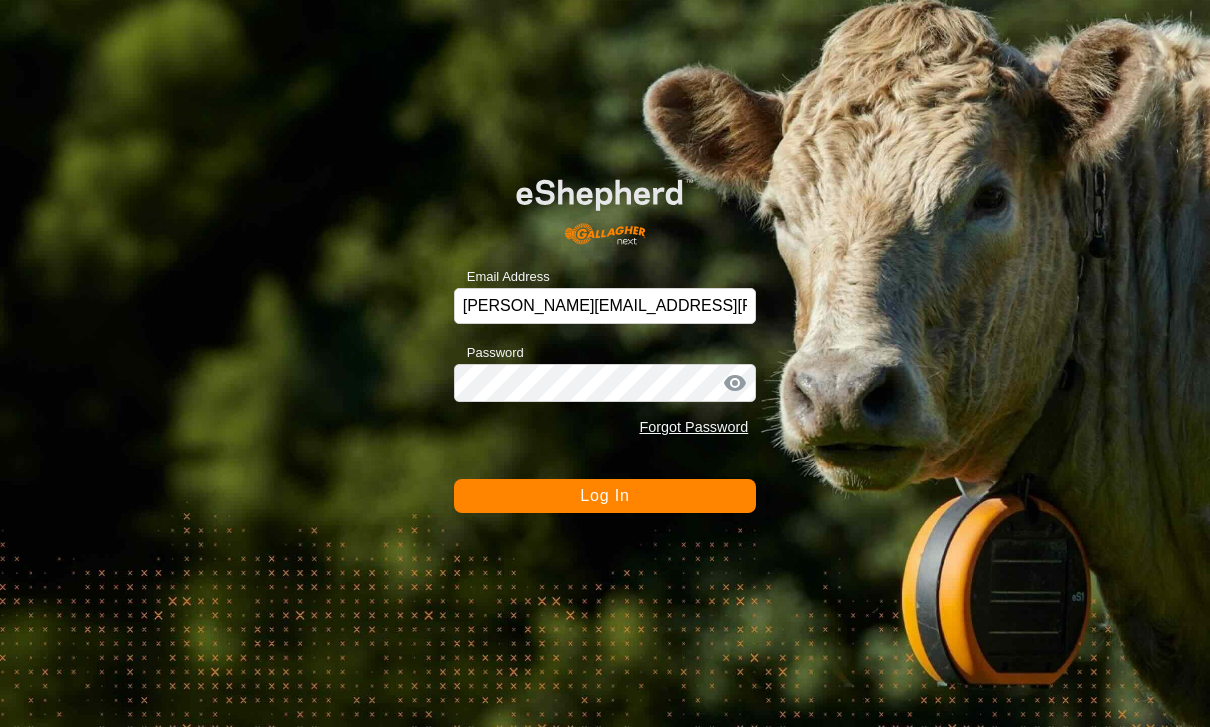 click on "Log In" 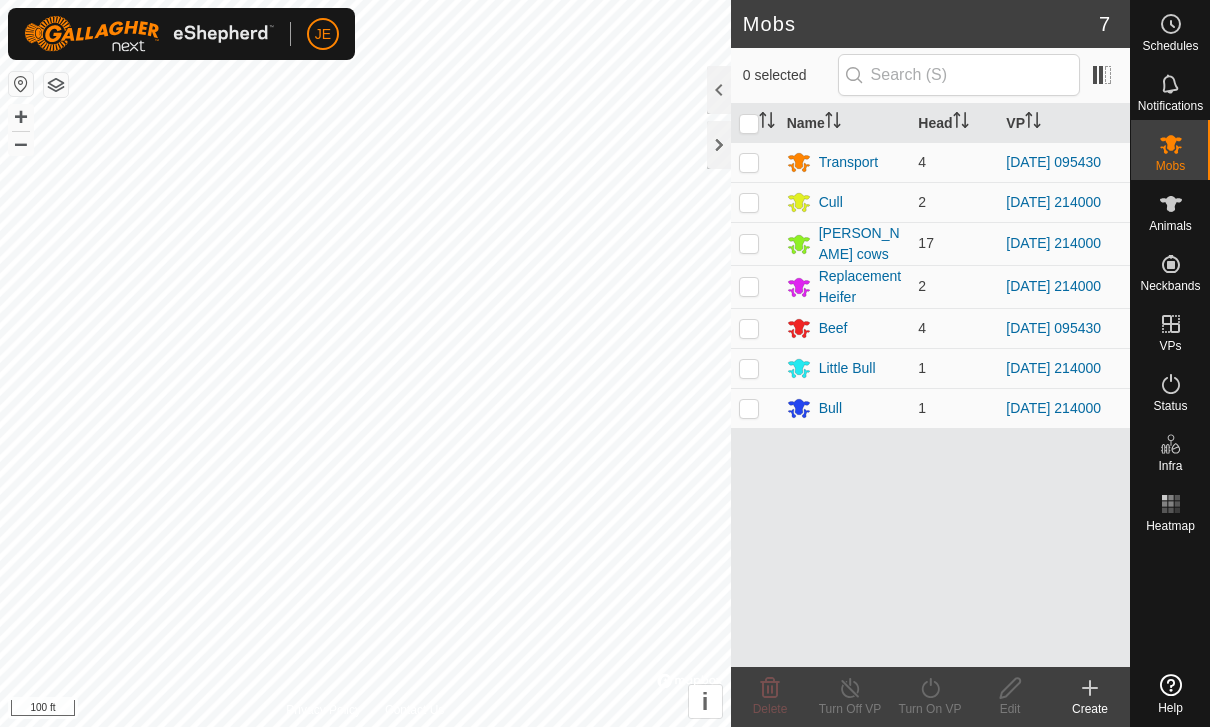 click 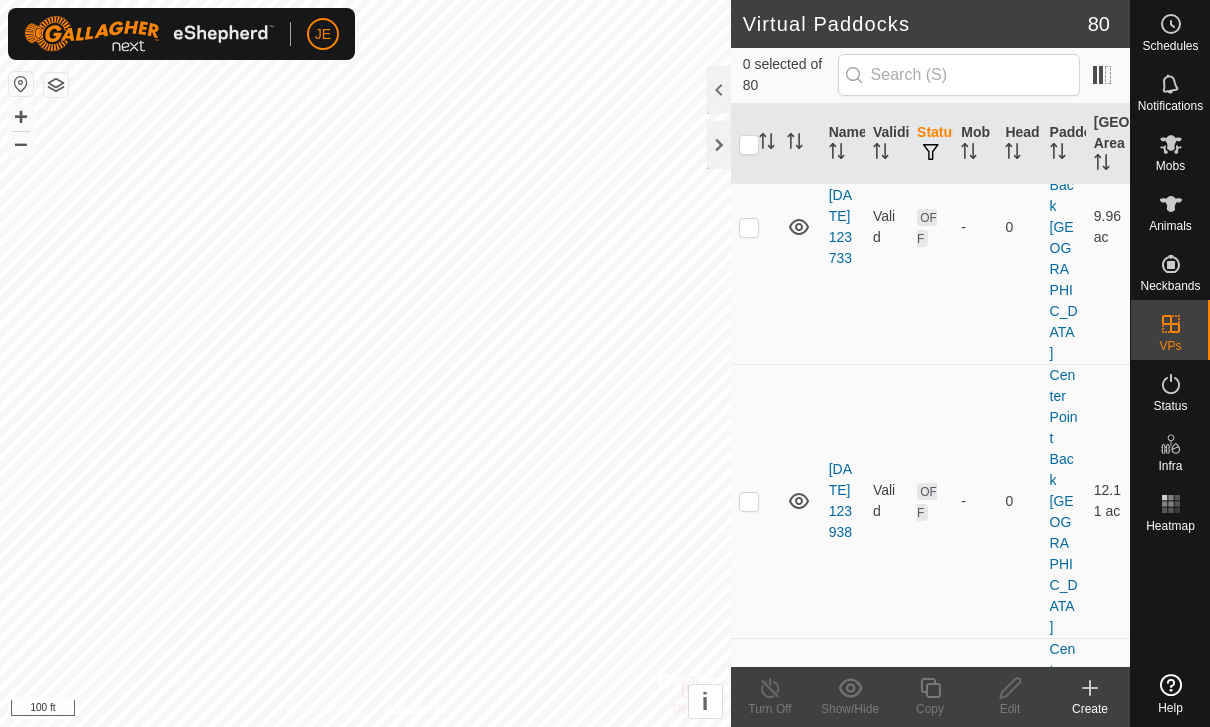 scroll, scrollTop: 8581, scrollLeft: 0, axis: vertical 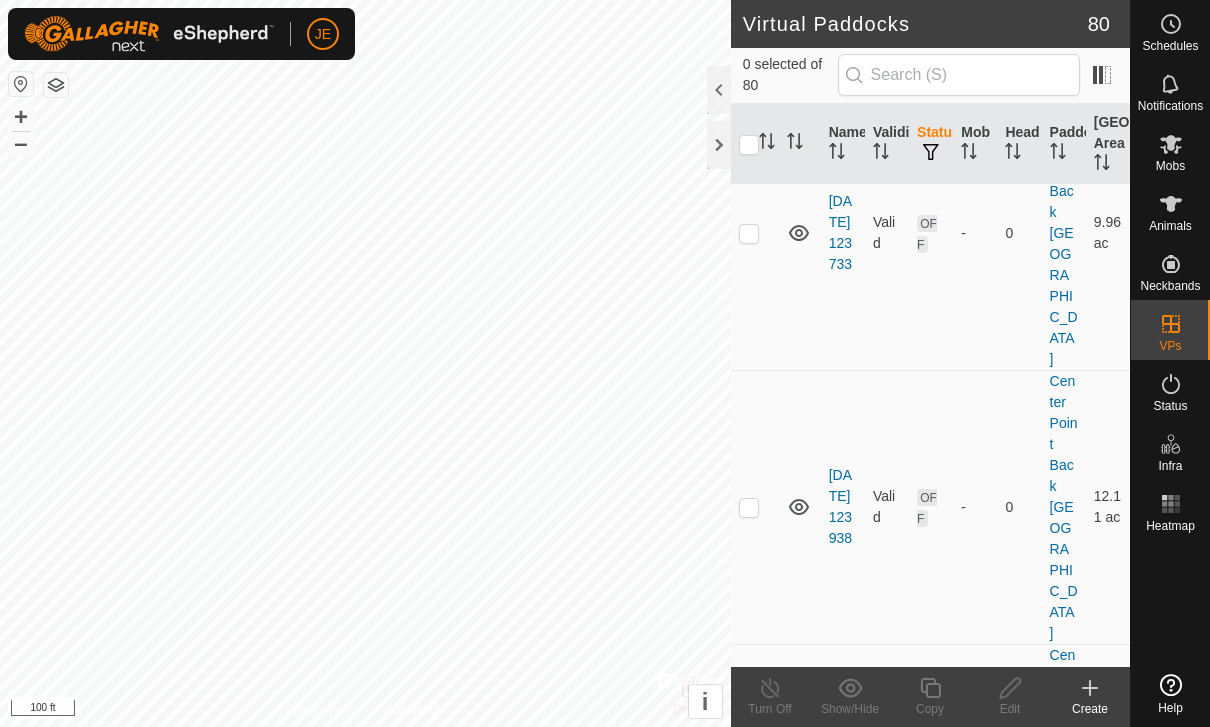 click at bounding box center [749, 1033] 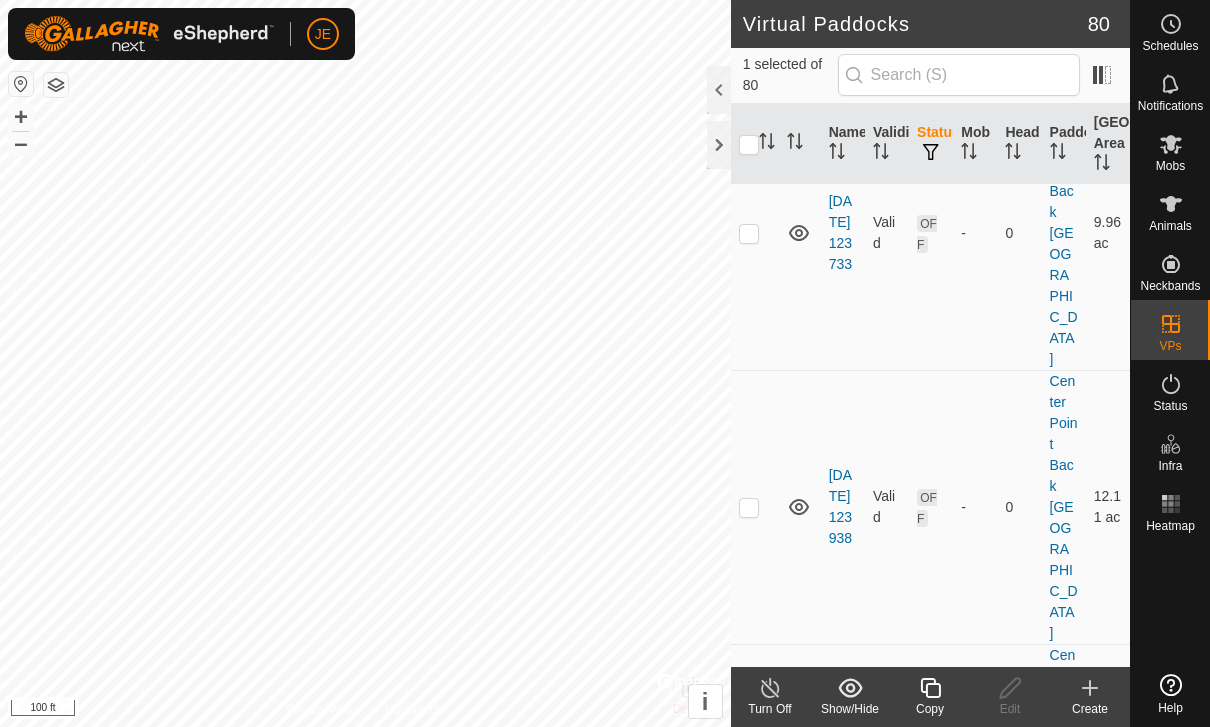 click 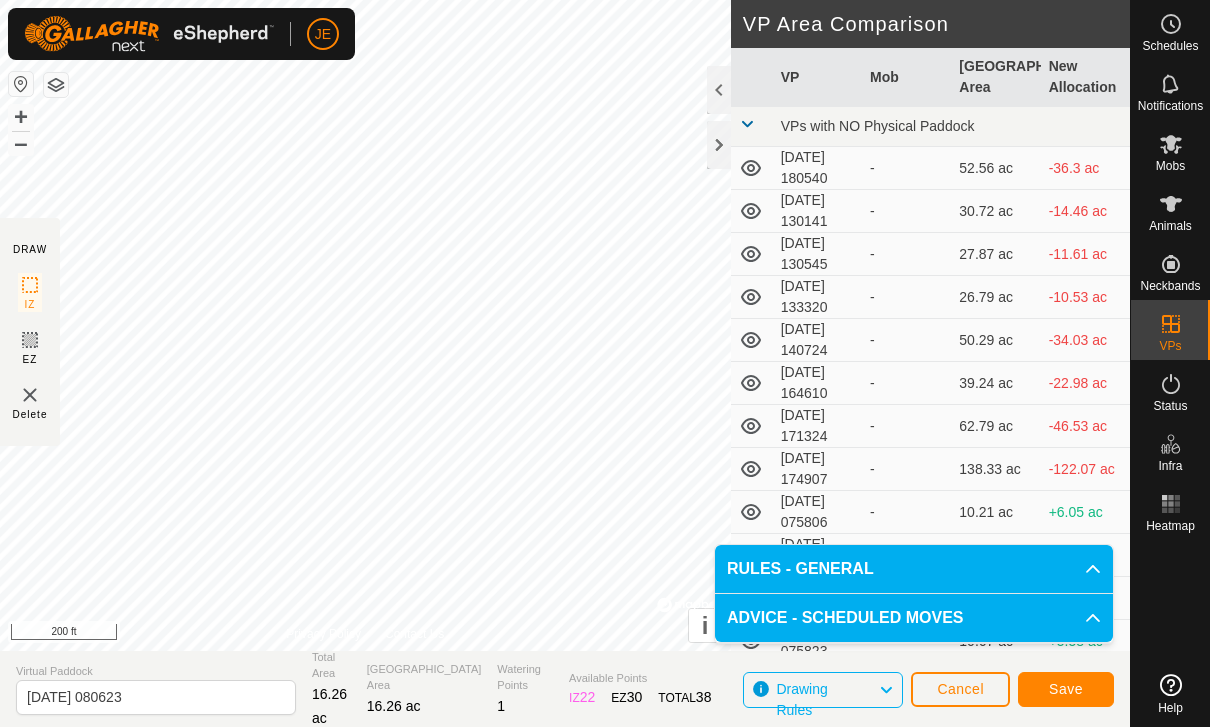 click on "Save" 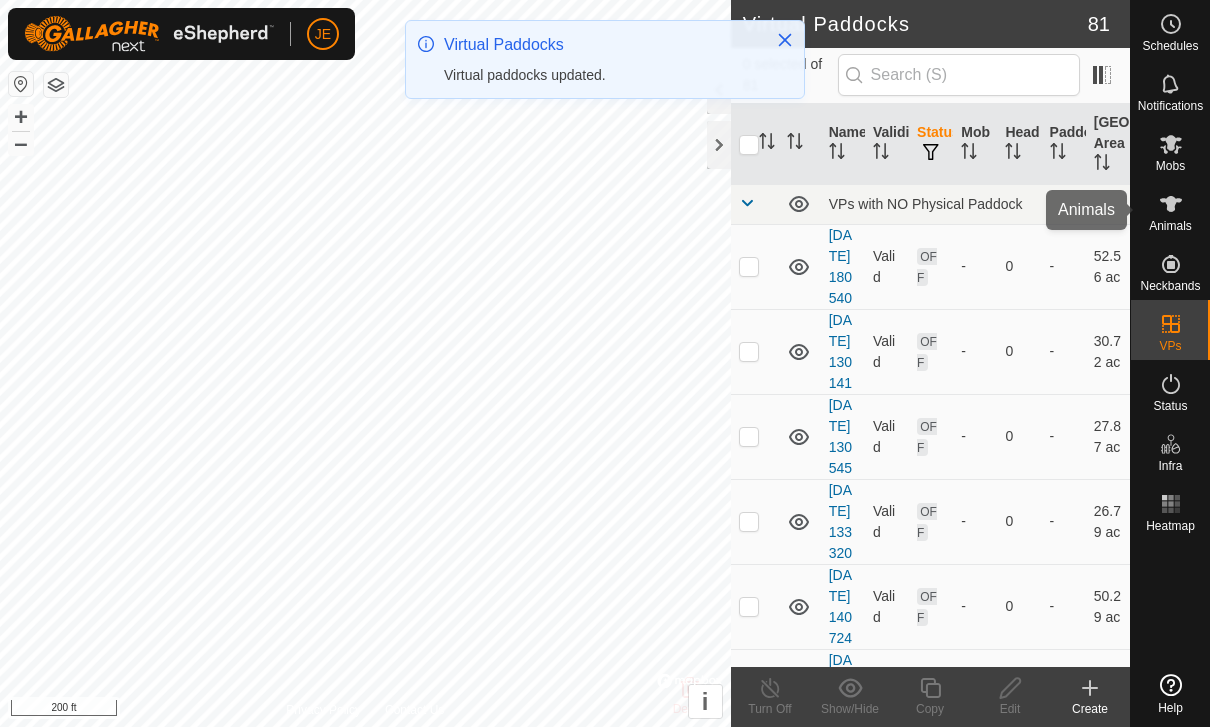 click at bounding box center [1171, 204] 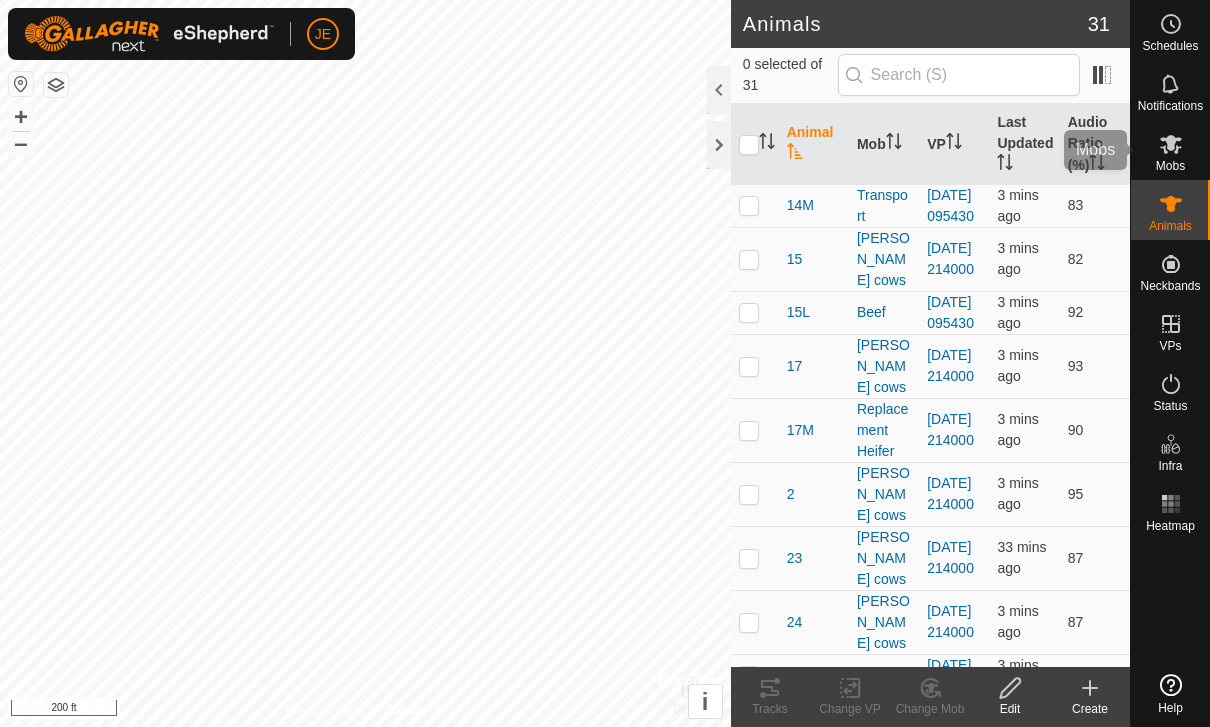 click at bounding box center (1171, 144) 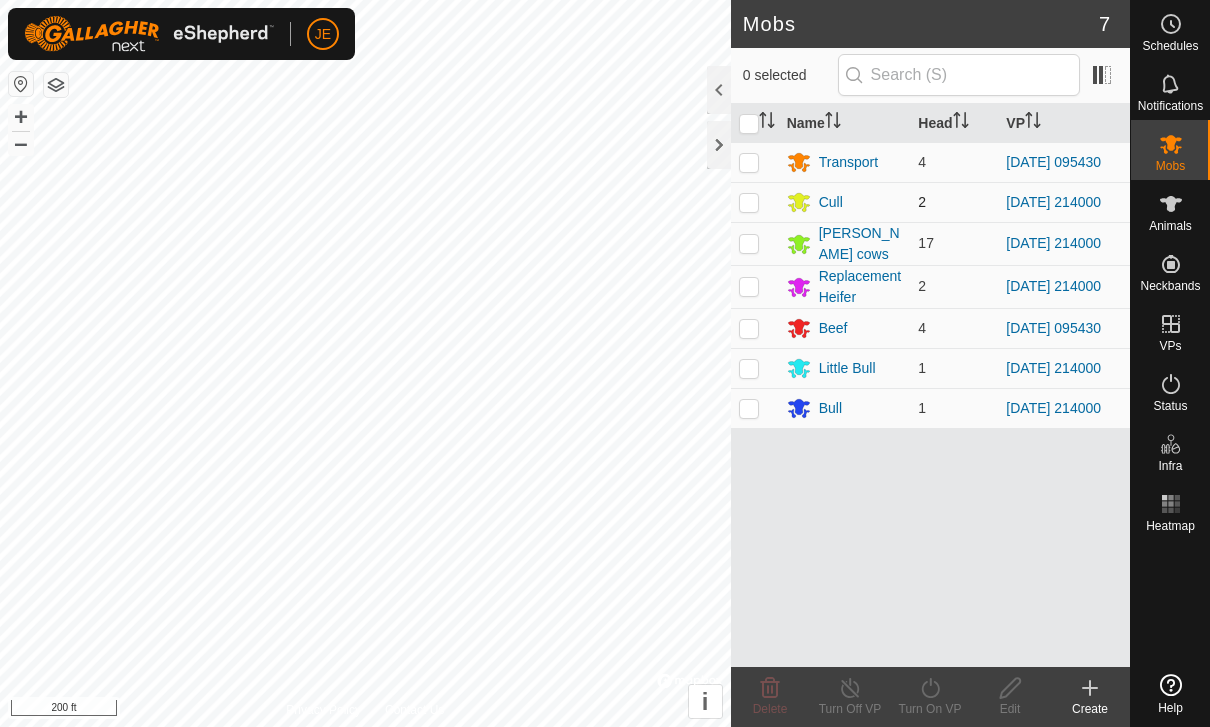 click at bounding box center [755, 202] 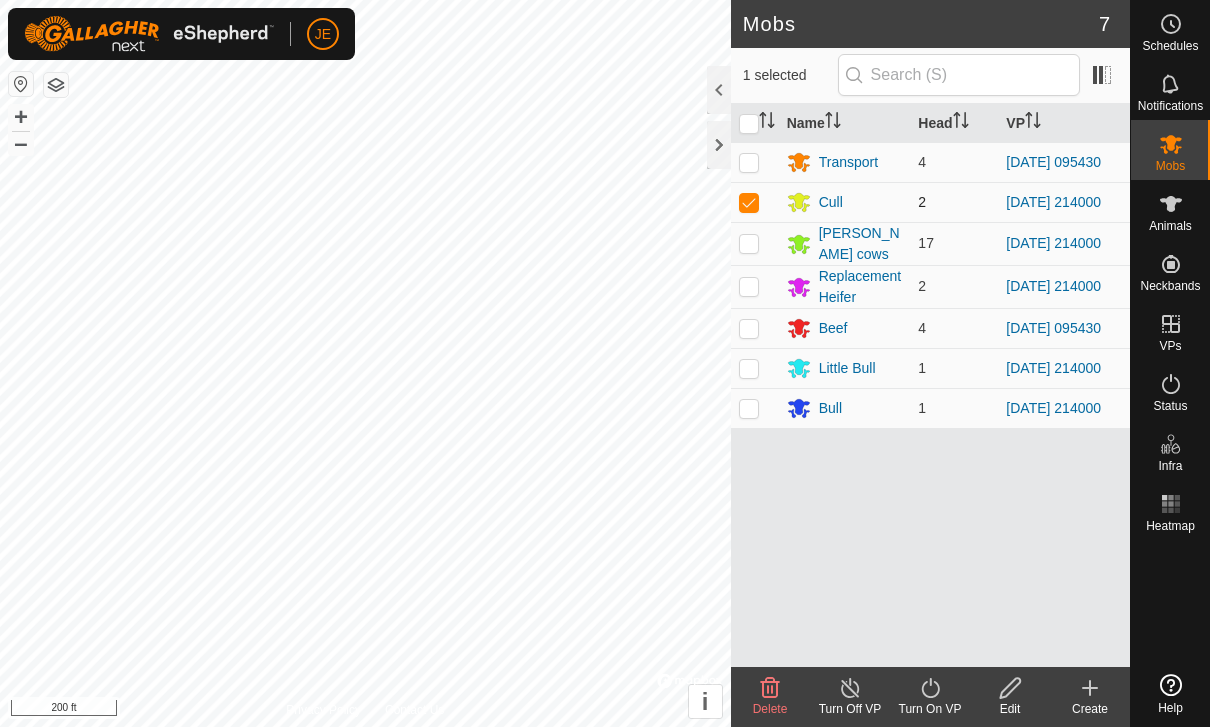 checkbox on "true" 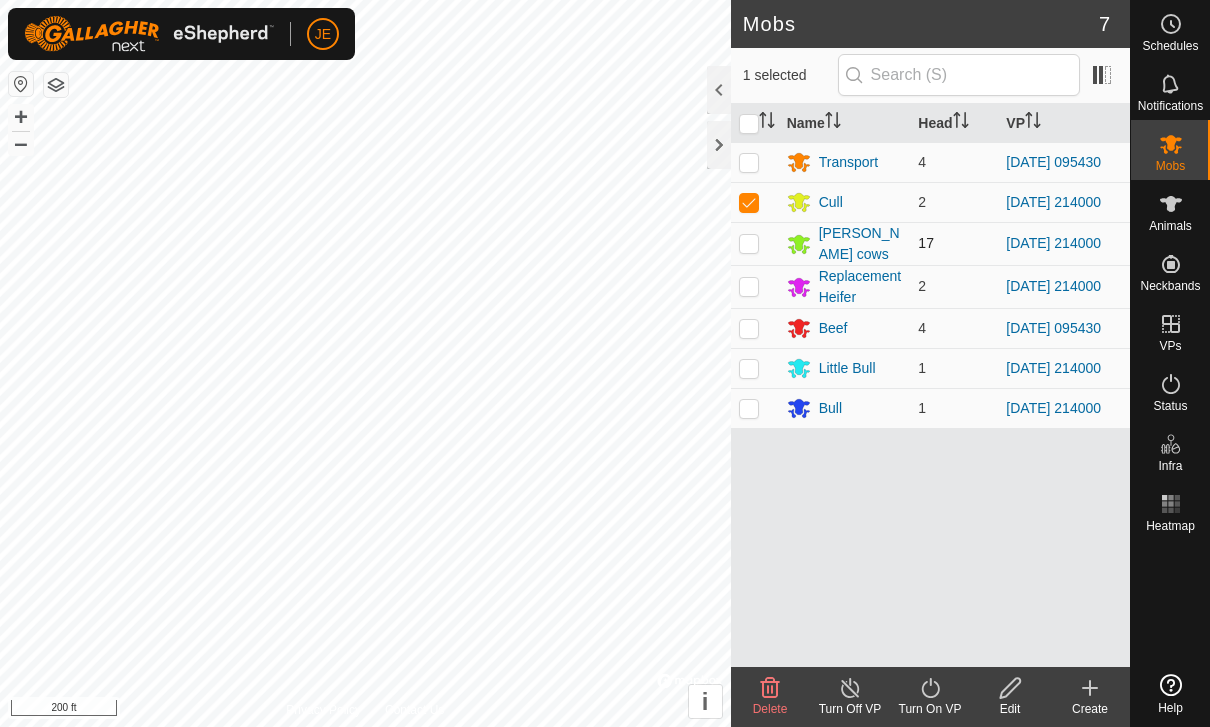 click at bounding box center (755, 243) 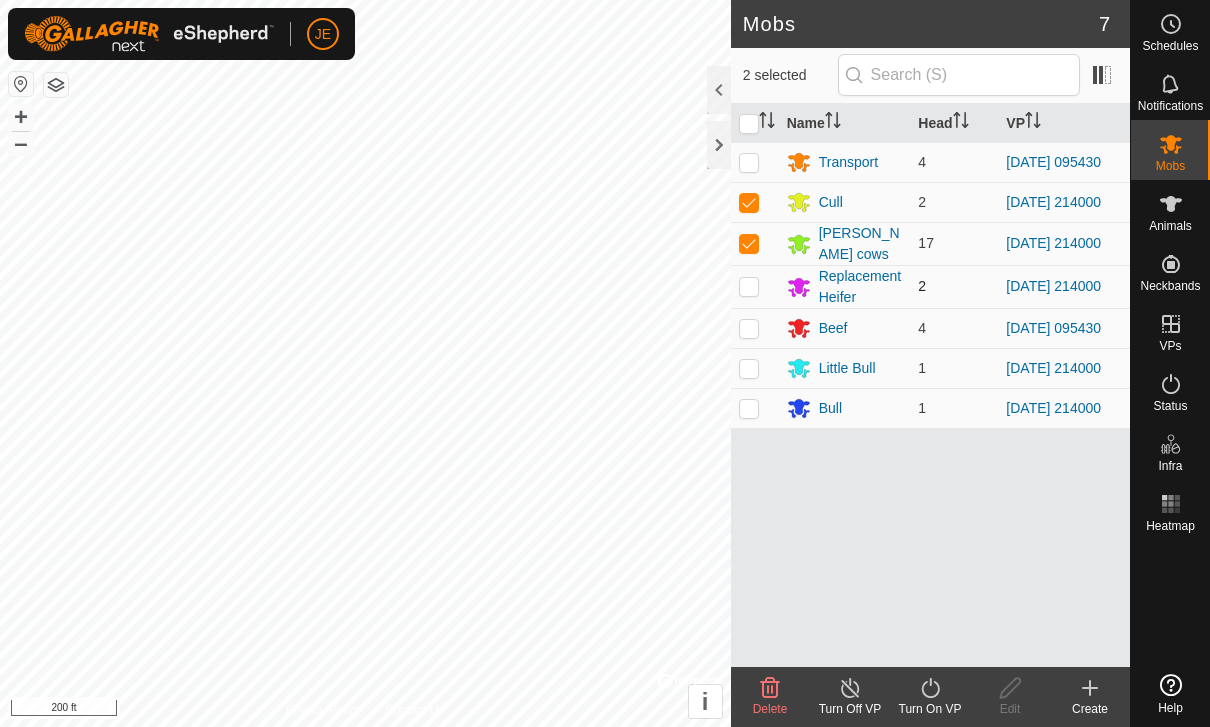 click at bounding box center [755, 286] 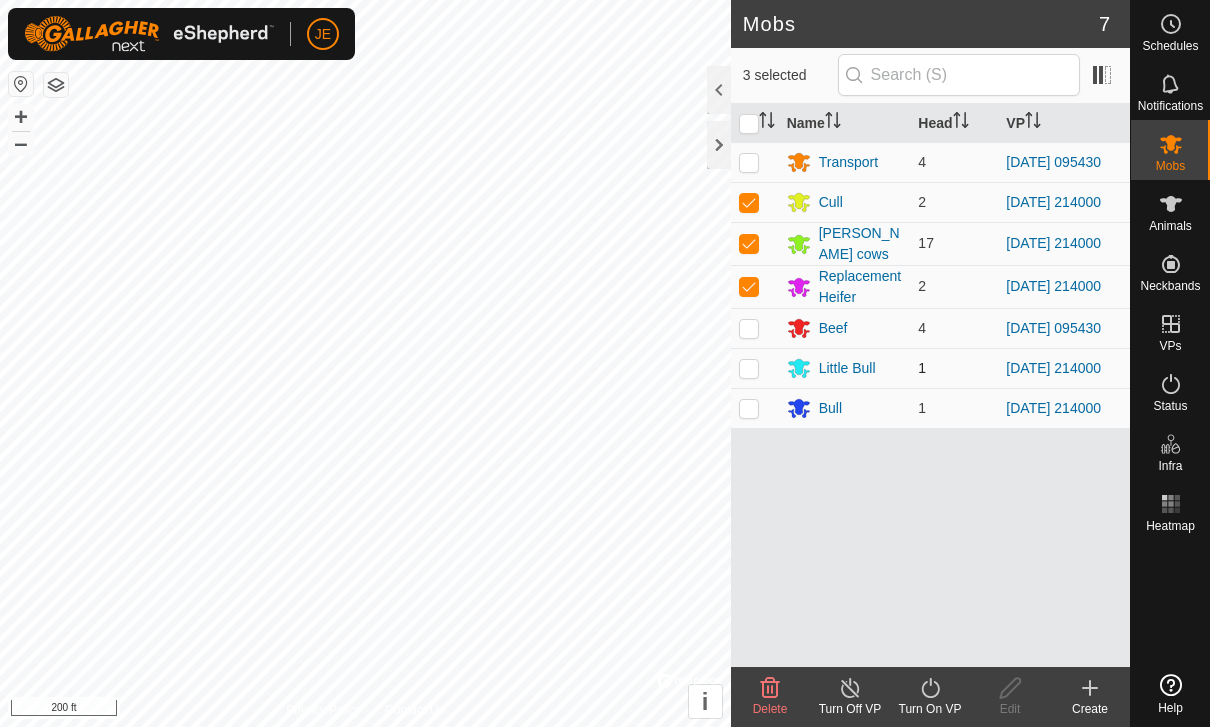 click at bounding box center [749, 368] 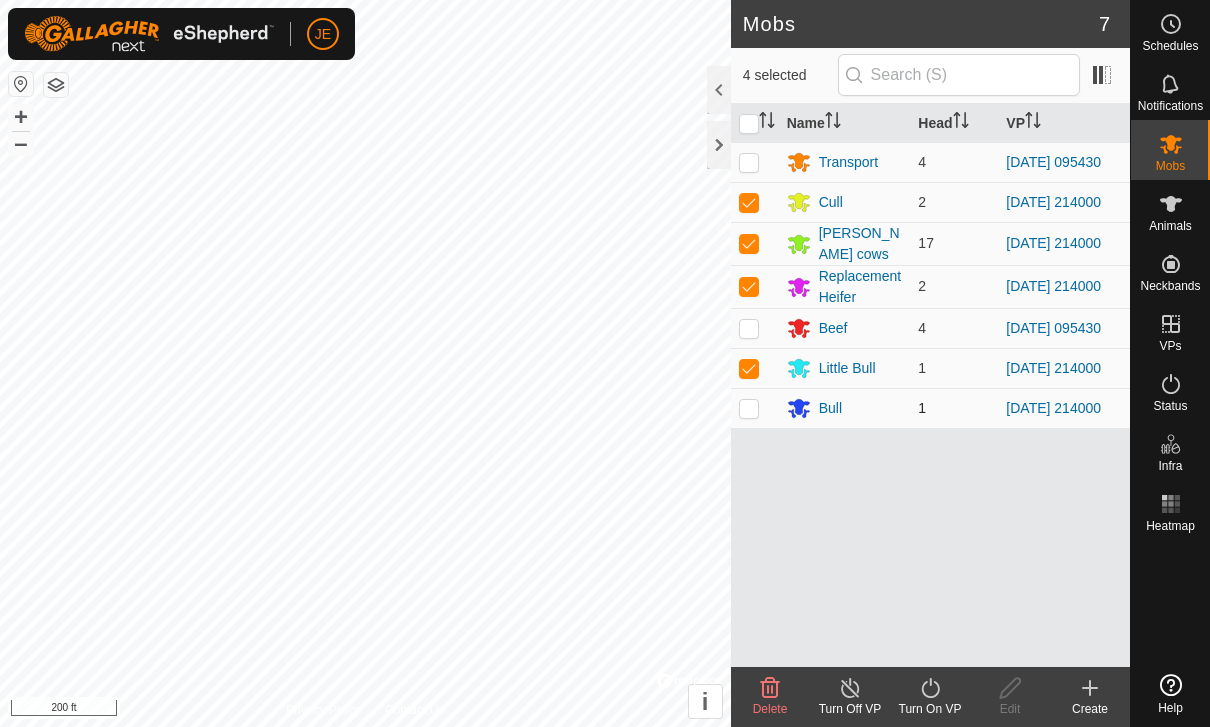 click at bounding box center (749, 408) 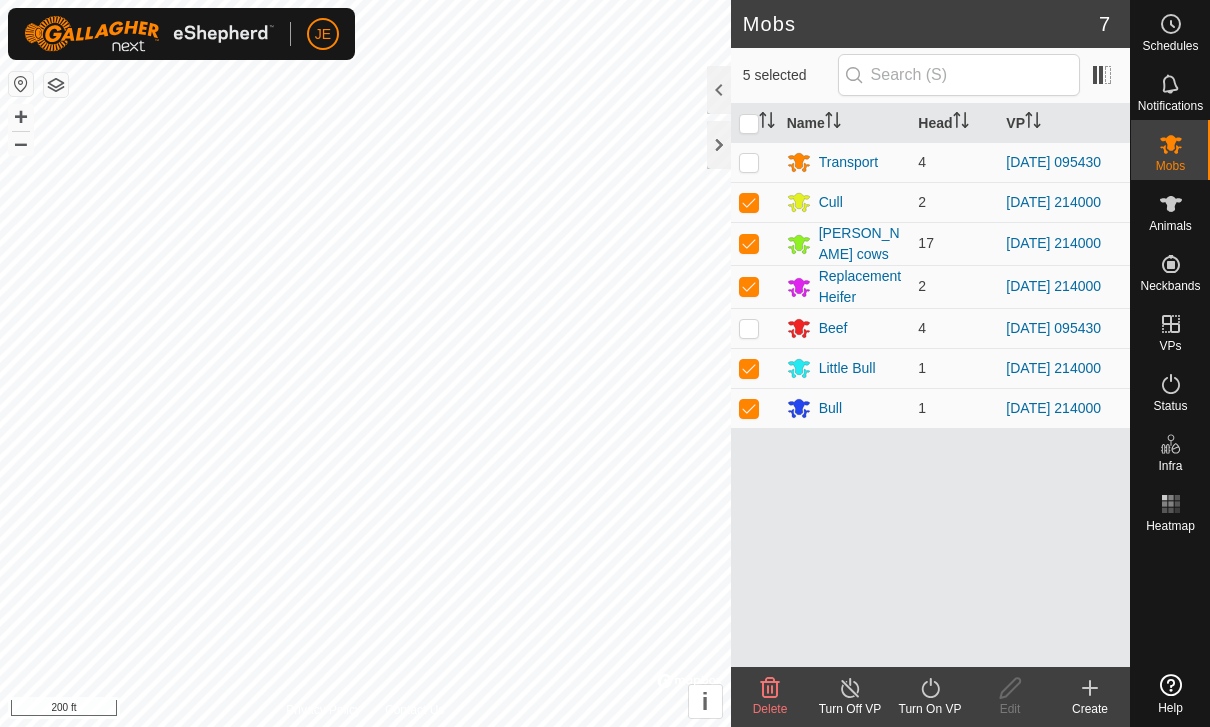 click on "Turn On VP" 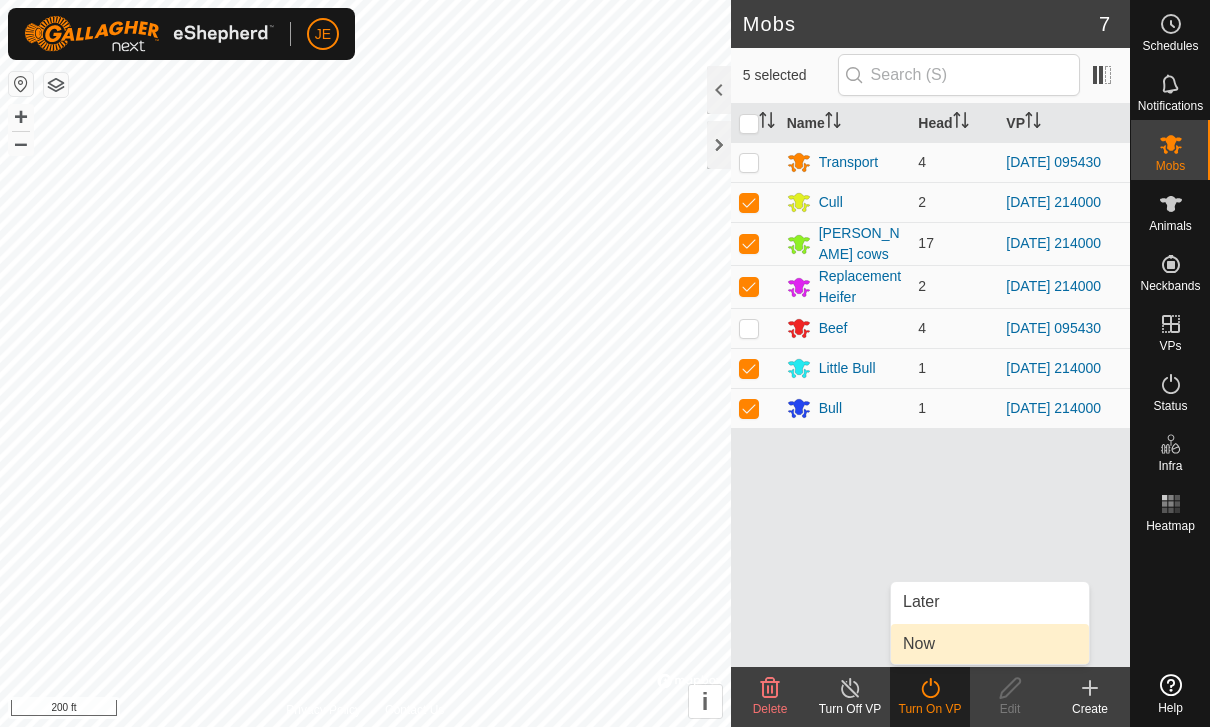 click on "Now" at bounding box center (990, 644) 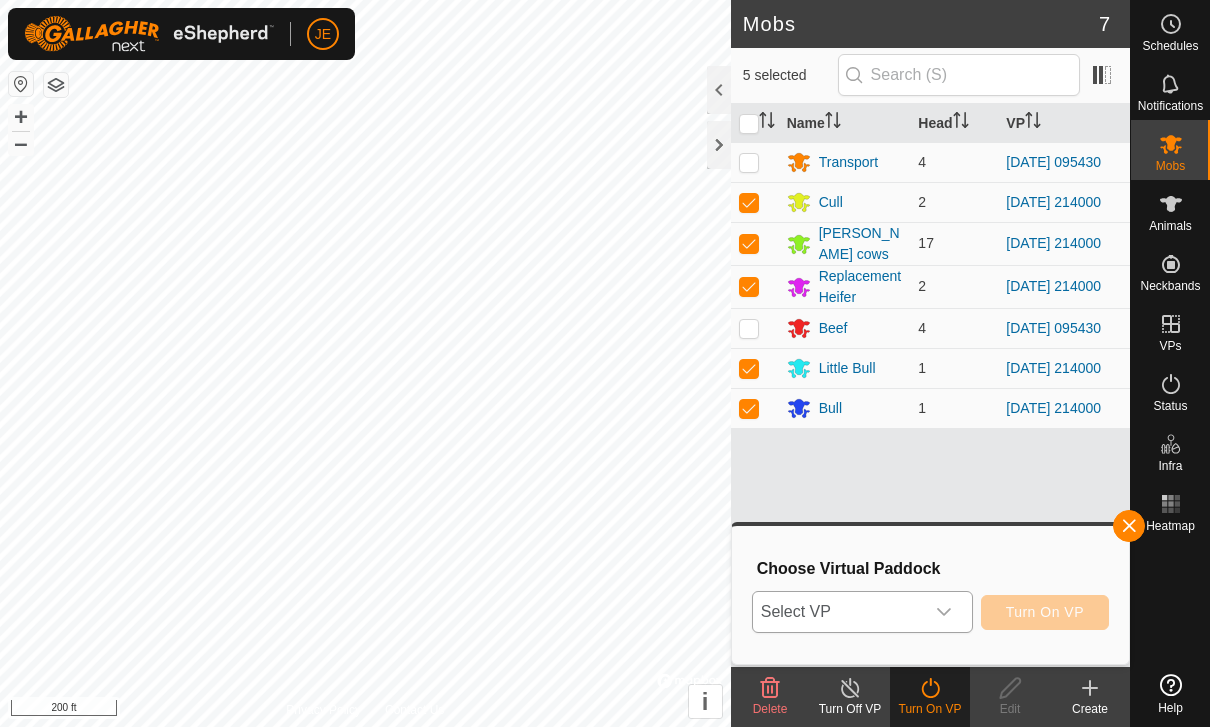 click 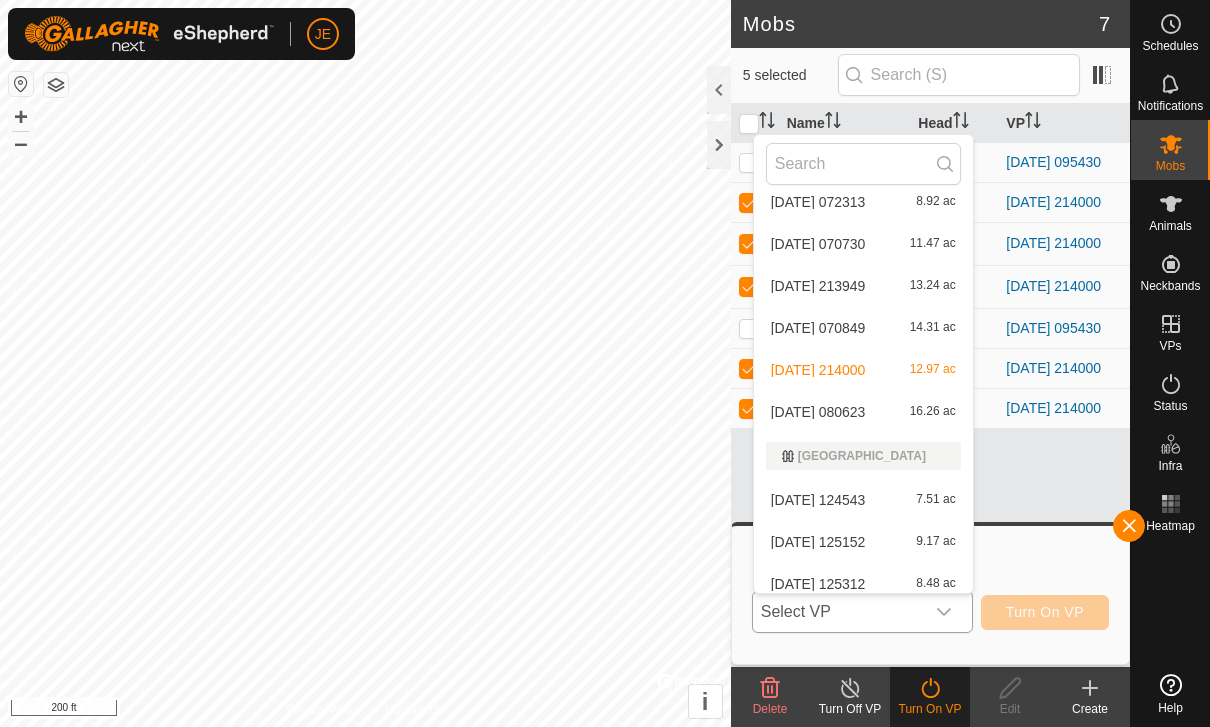 scroll, scrollTop: 2997, scrollLeft: 0, axis: vertical 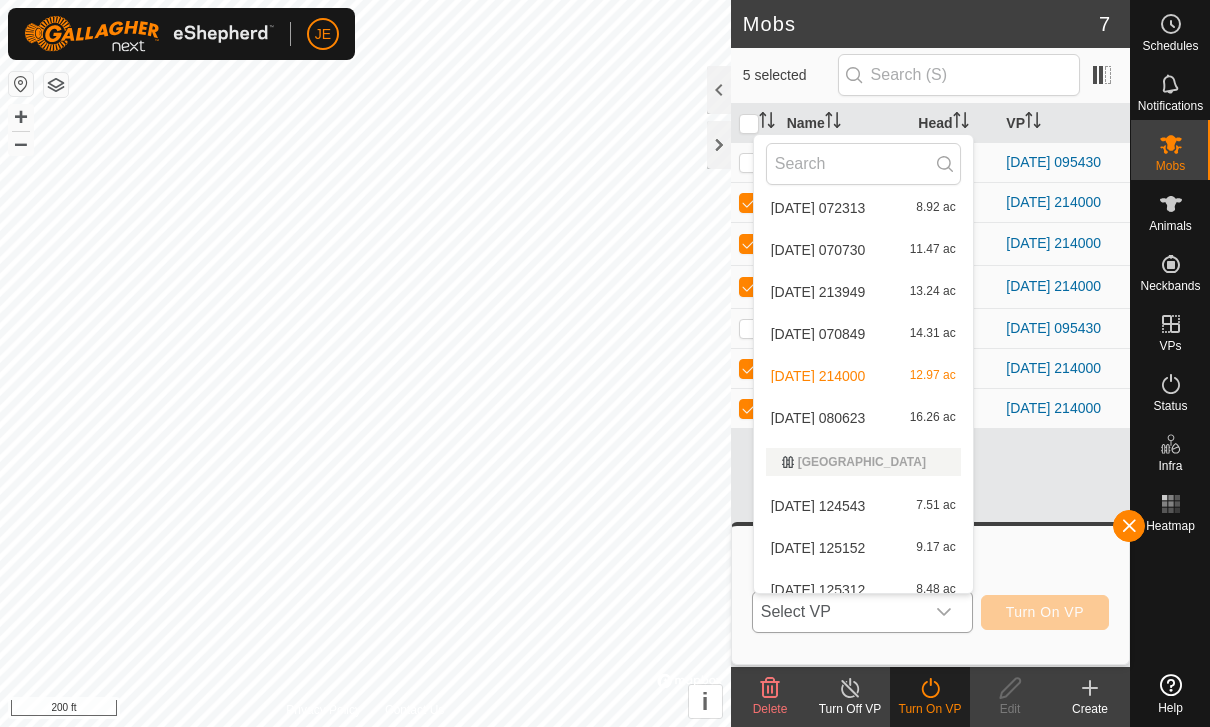 click on "[DATE] 080623" at bounding box center (818, 418) 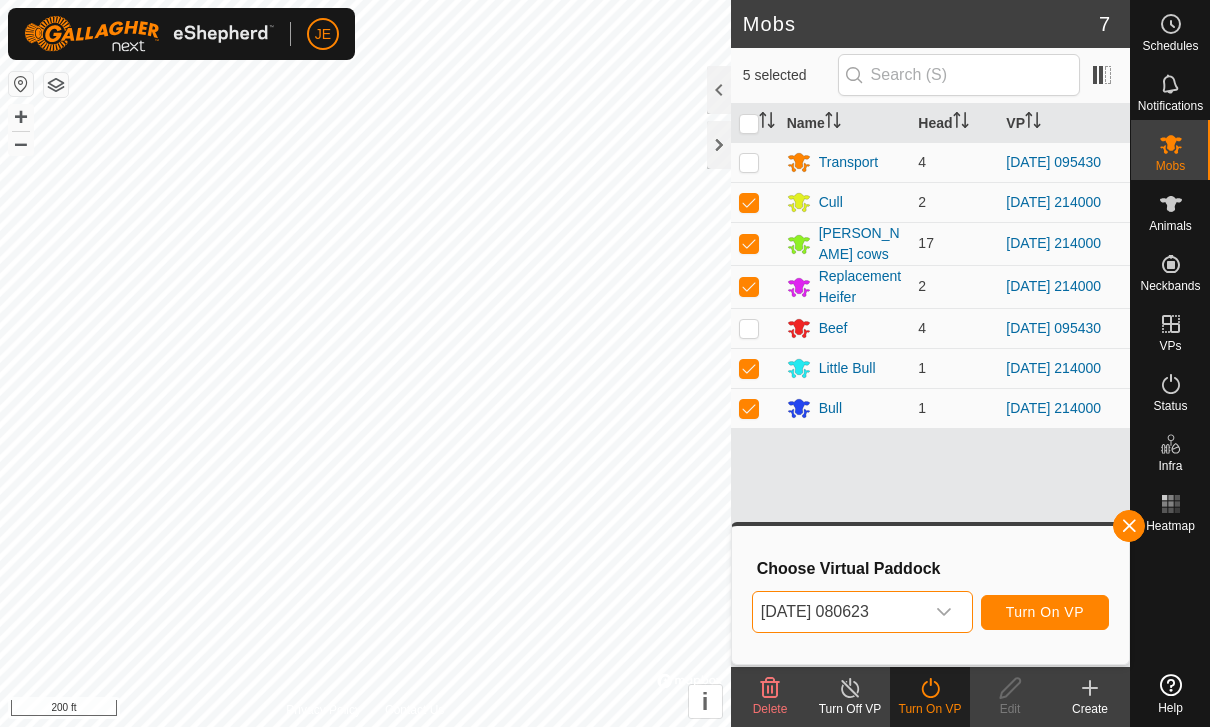 click on "Turn On VP" at bounding box center (1045, 612) 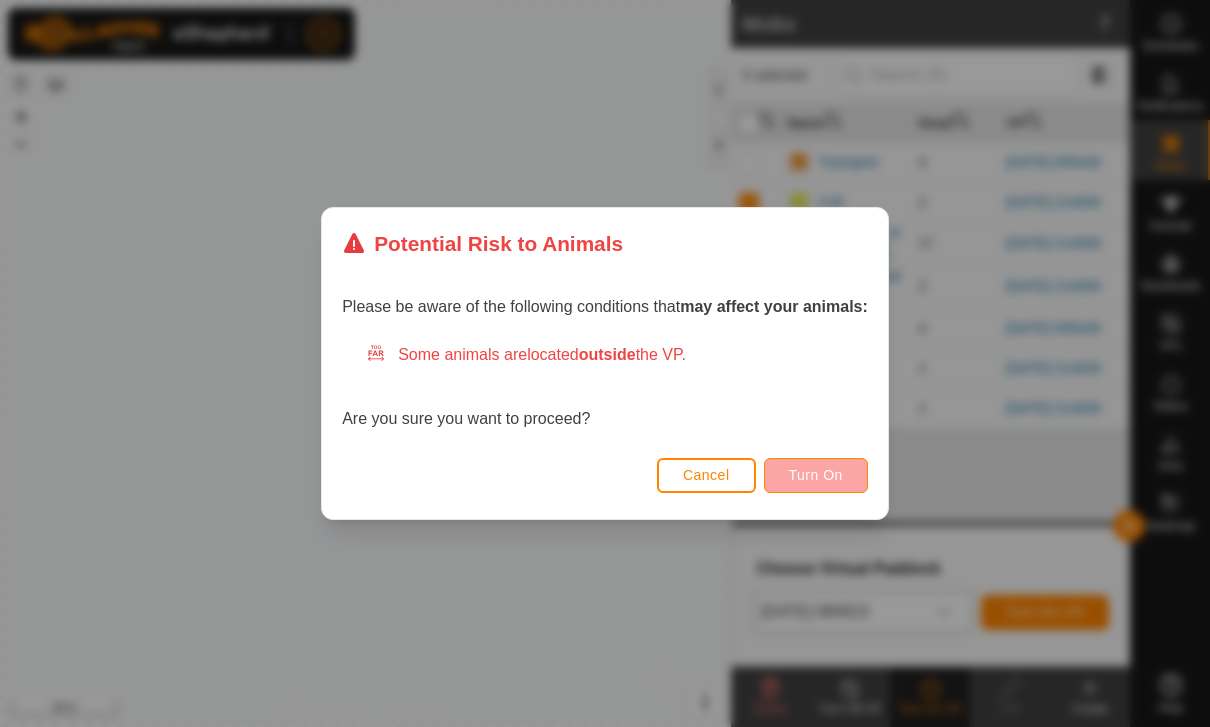 click on "Turn On" at bounding box center (816, 475) 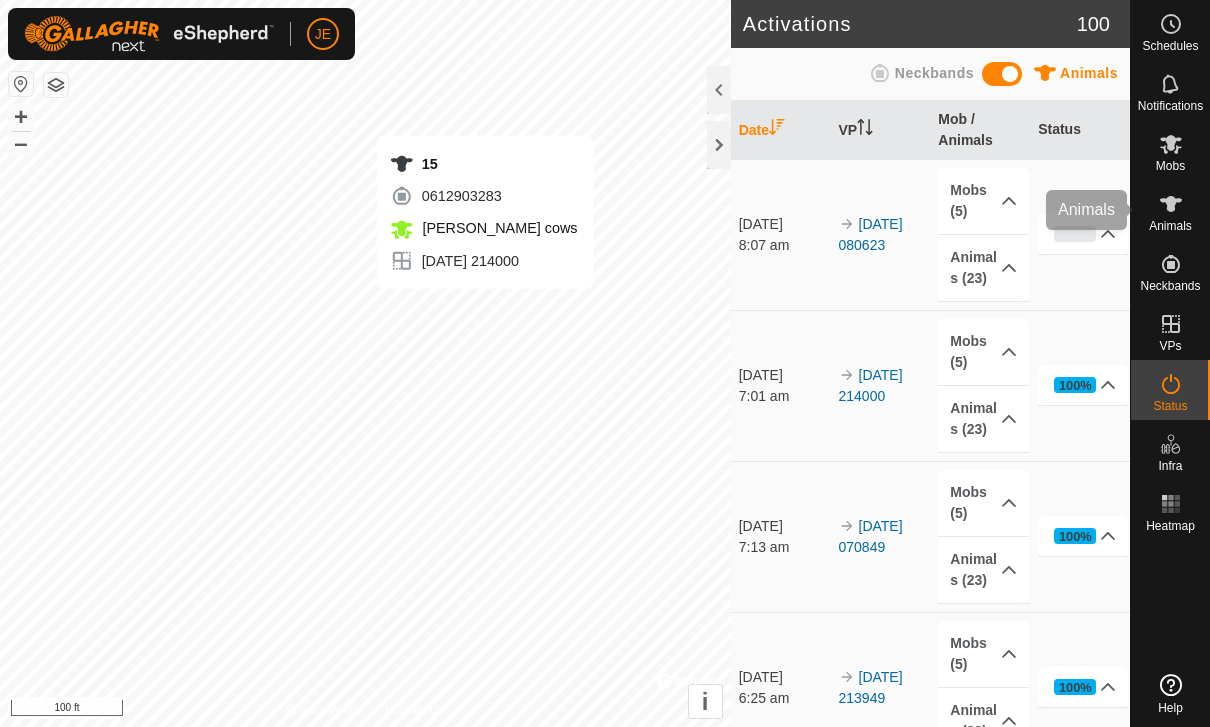 click on "Animals" at bounding box center [1170, 226] 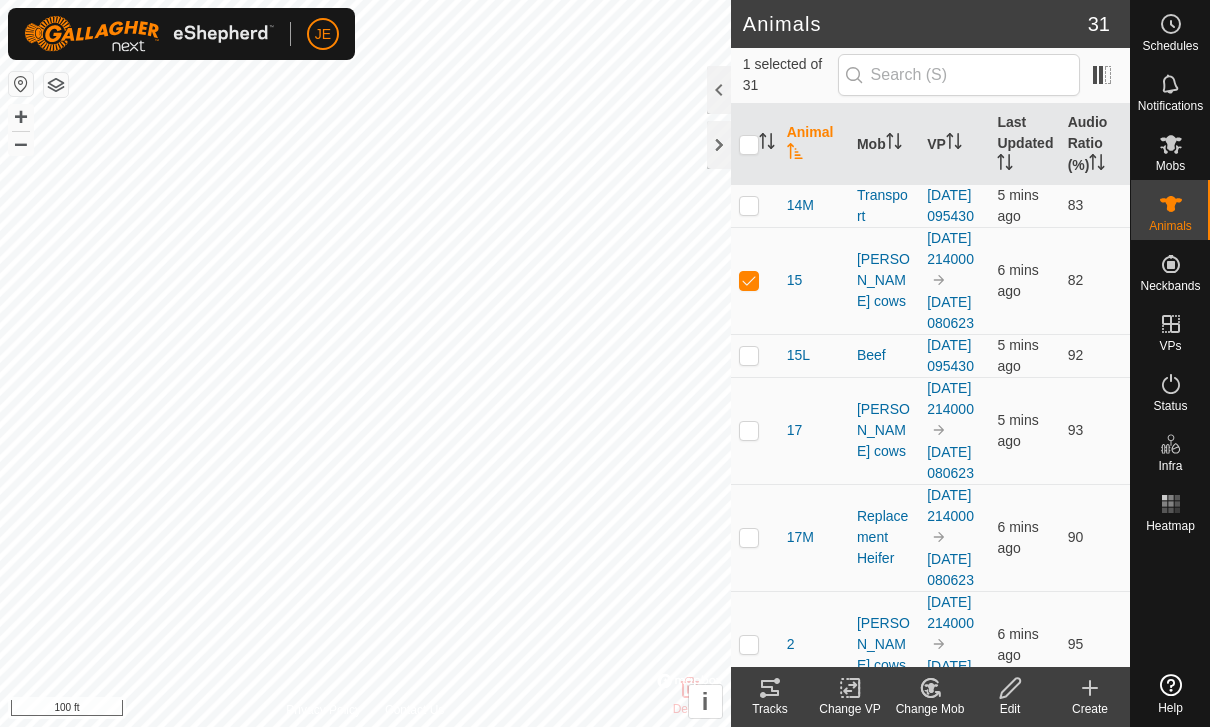 click 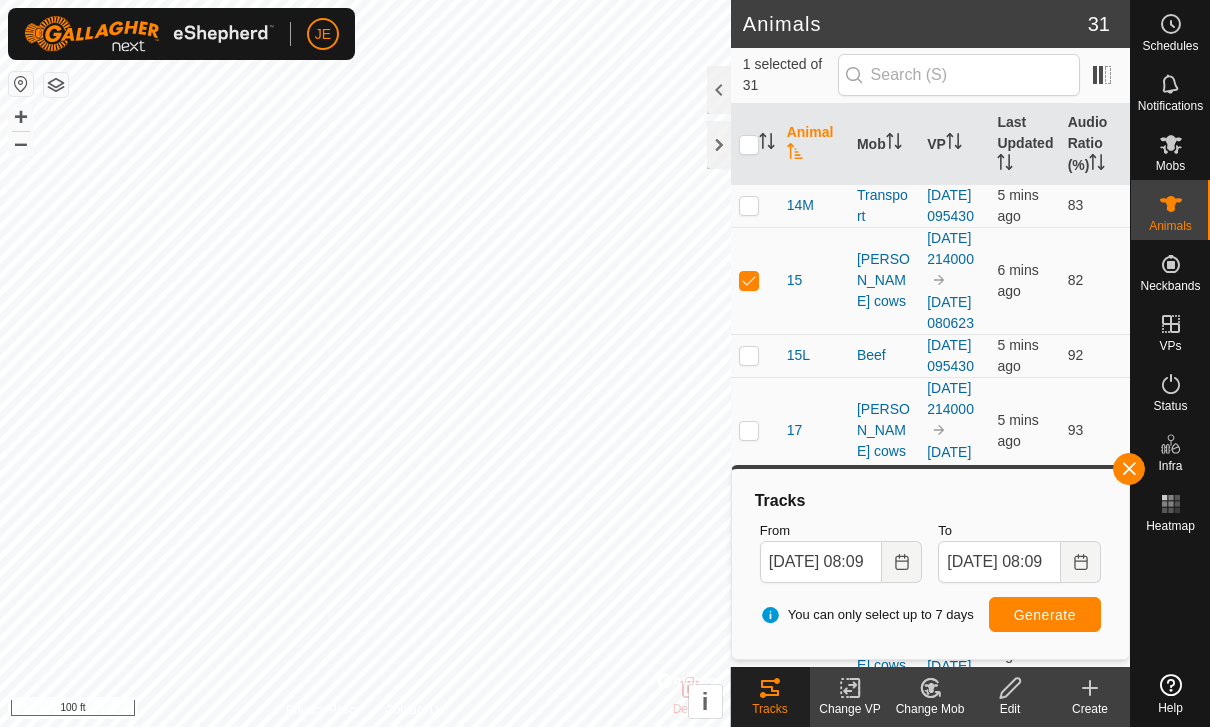 checkbox on "false" 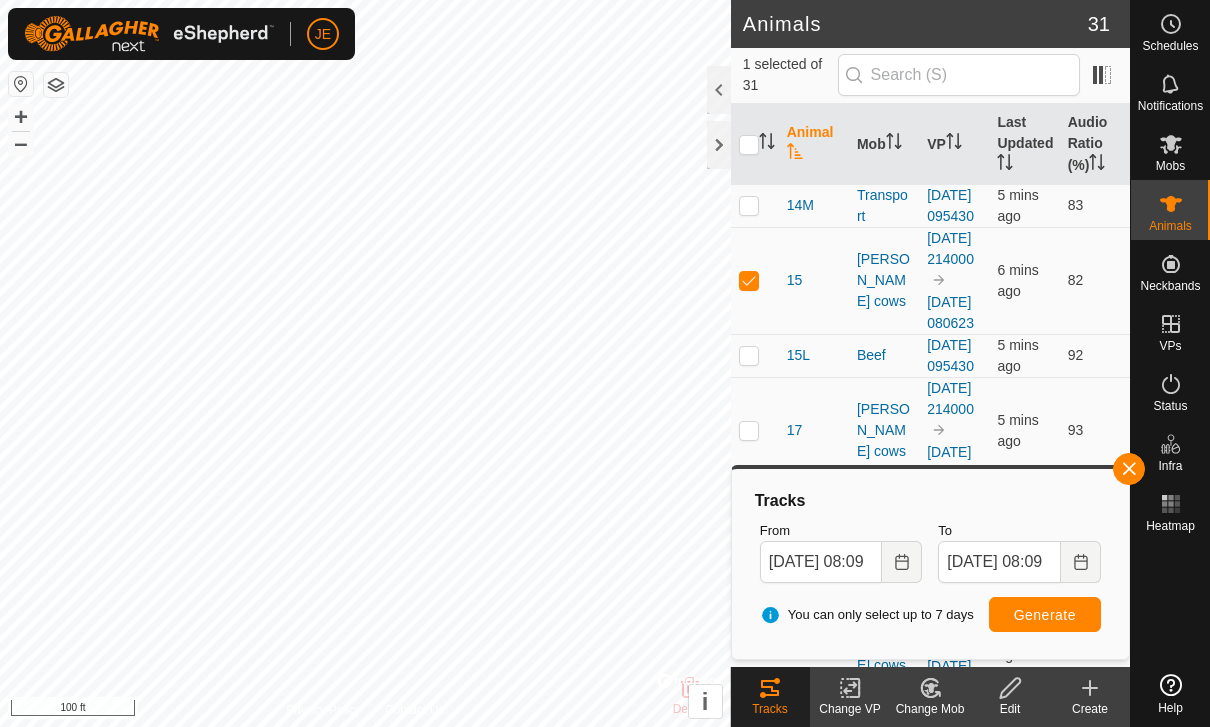 checkbox on "true" 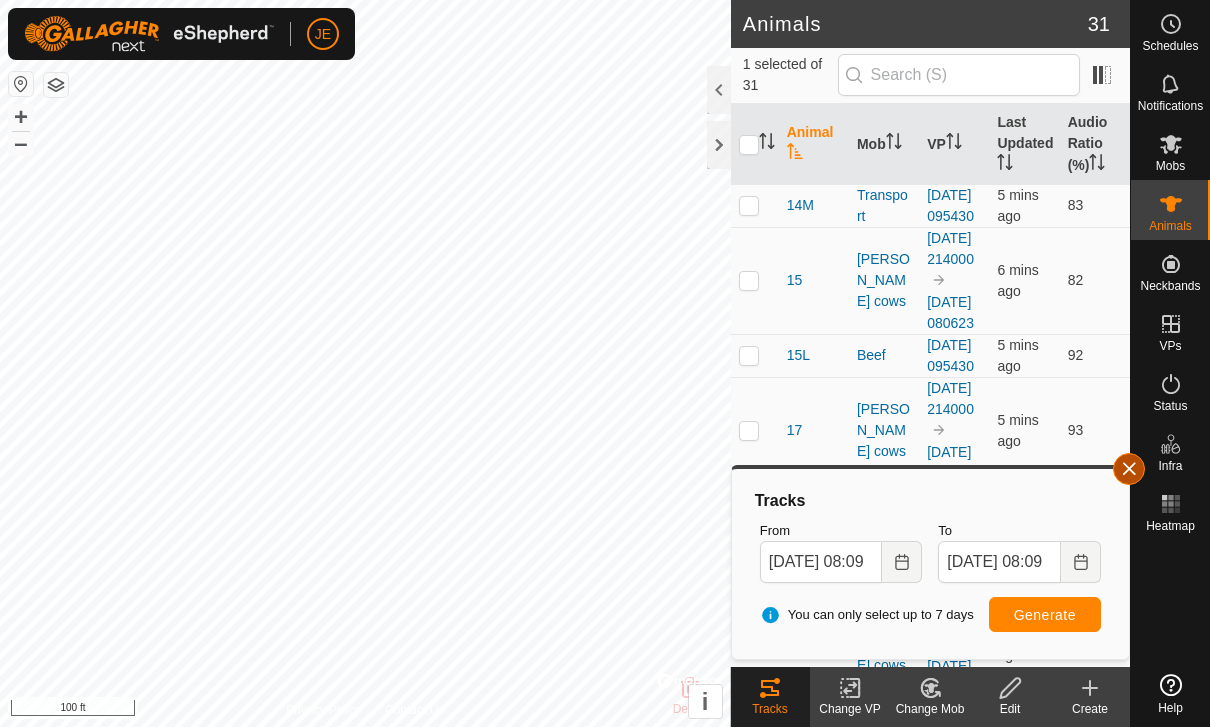 click at bounding box center [1129, 469] 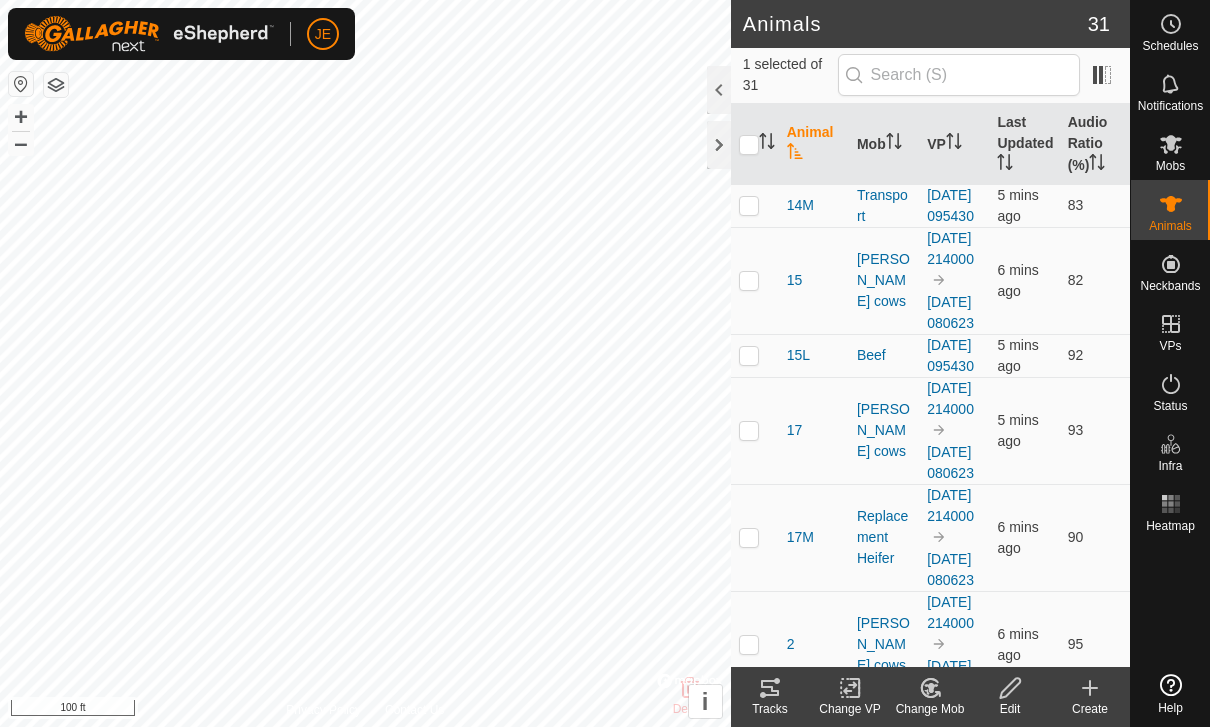 click 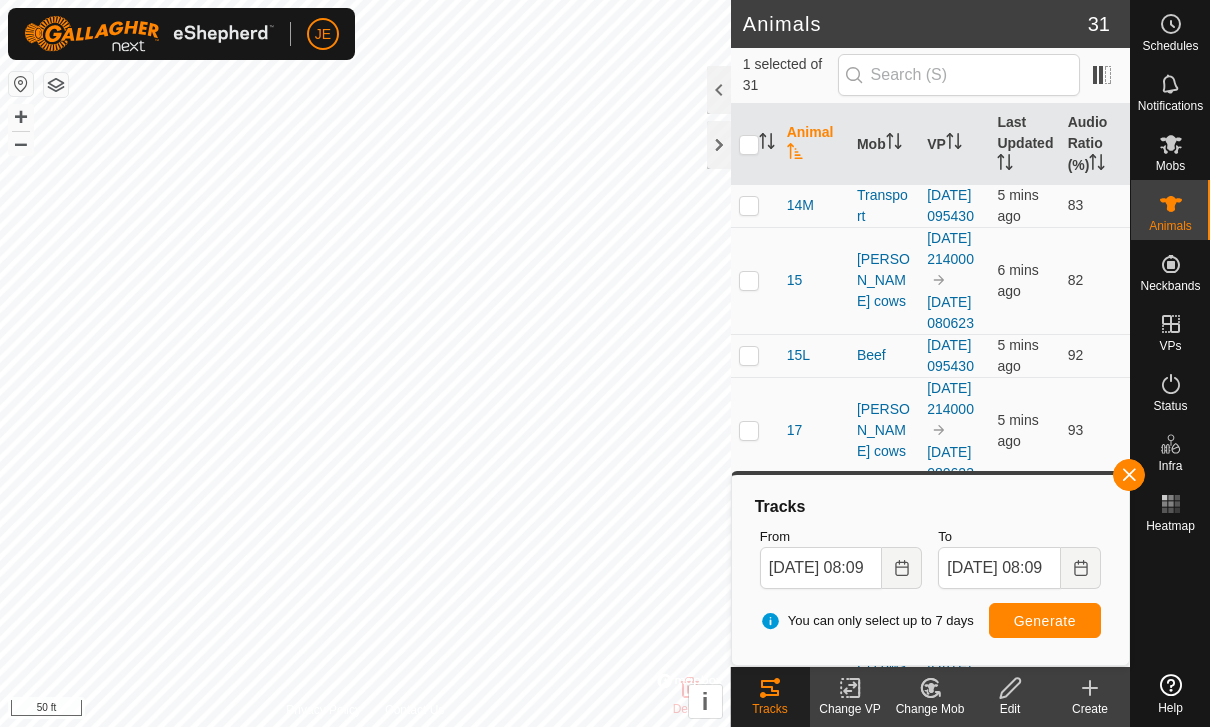 checkbox on "true" 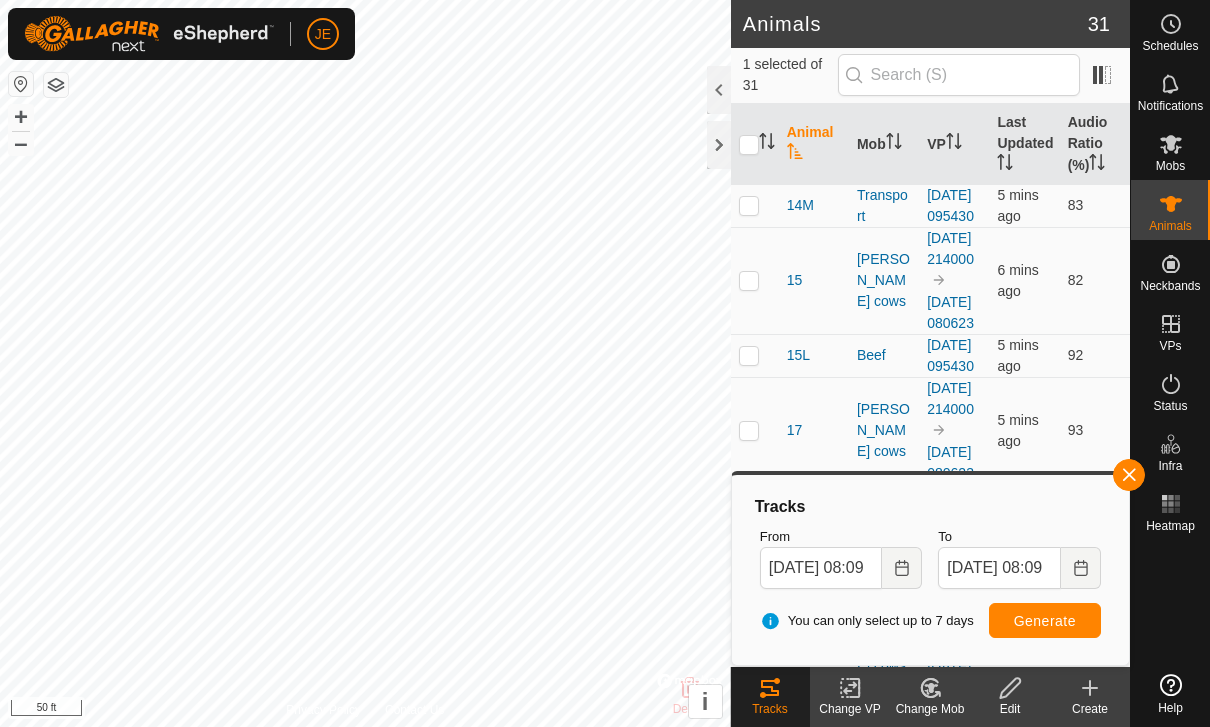 checkbox on "false" 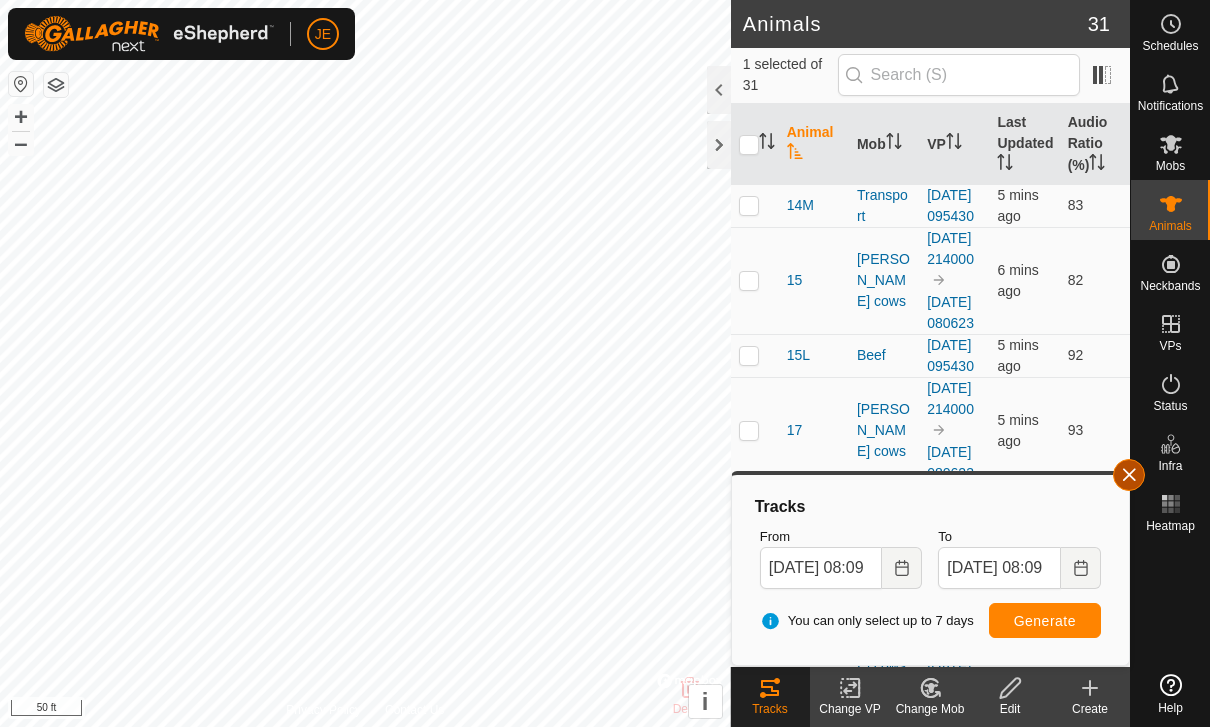 click at bounding box center (1129, 475) 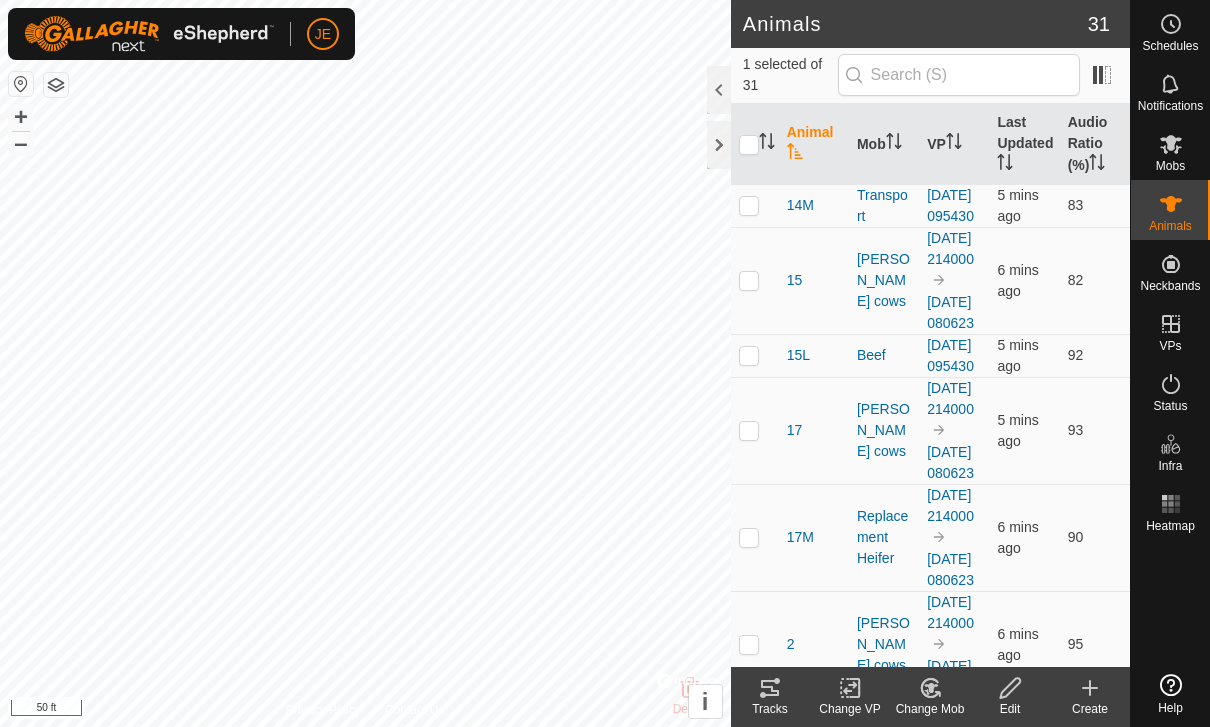 click 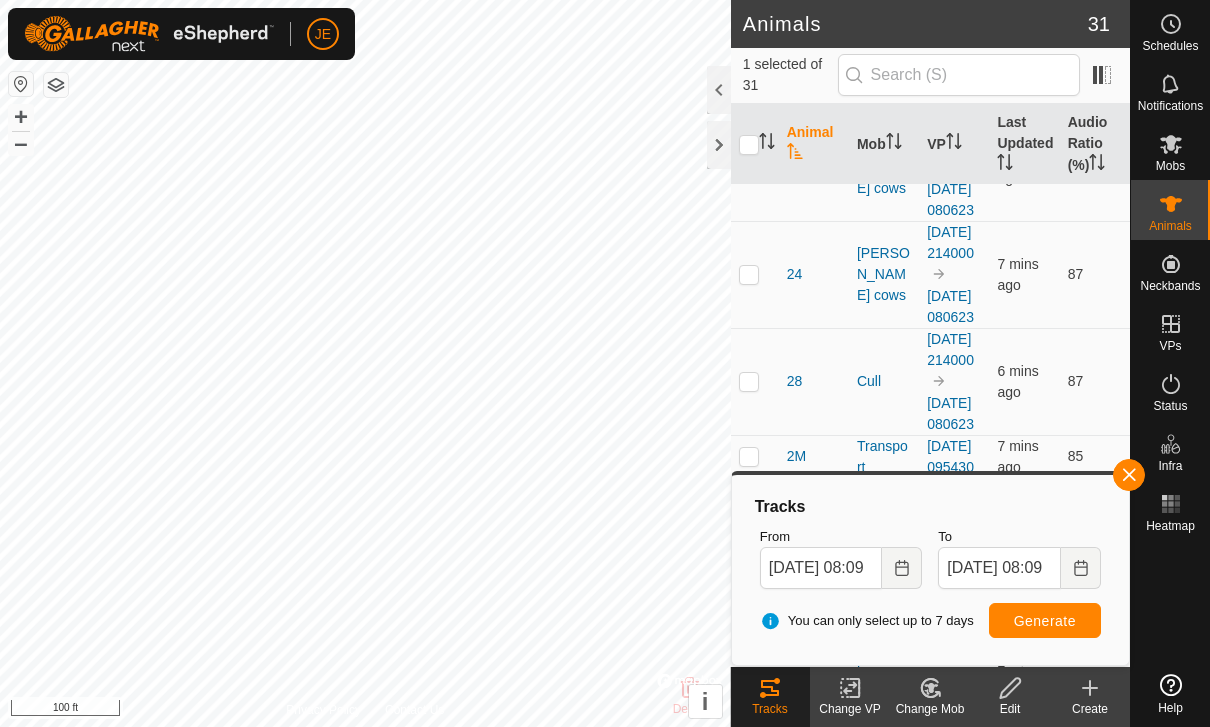 scroll, scrollTop: 617, scrollLeft: 0, axis: vertical 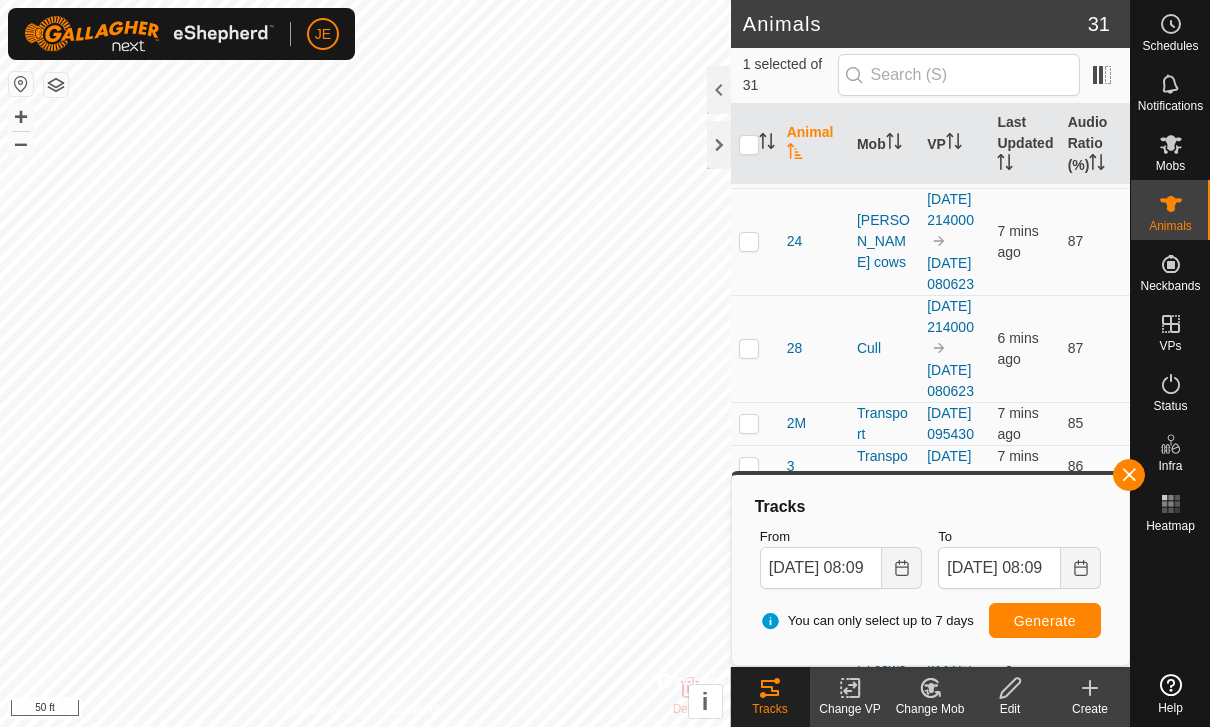 checkbox on "false" 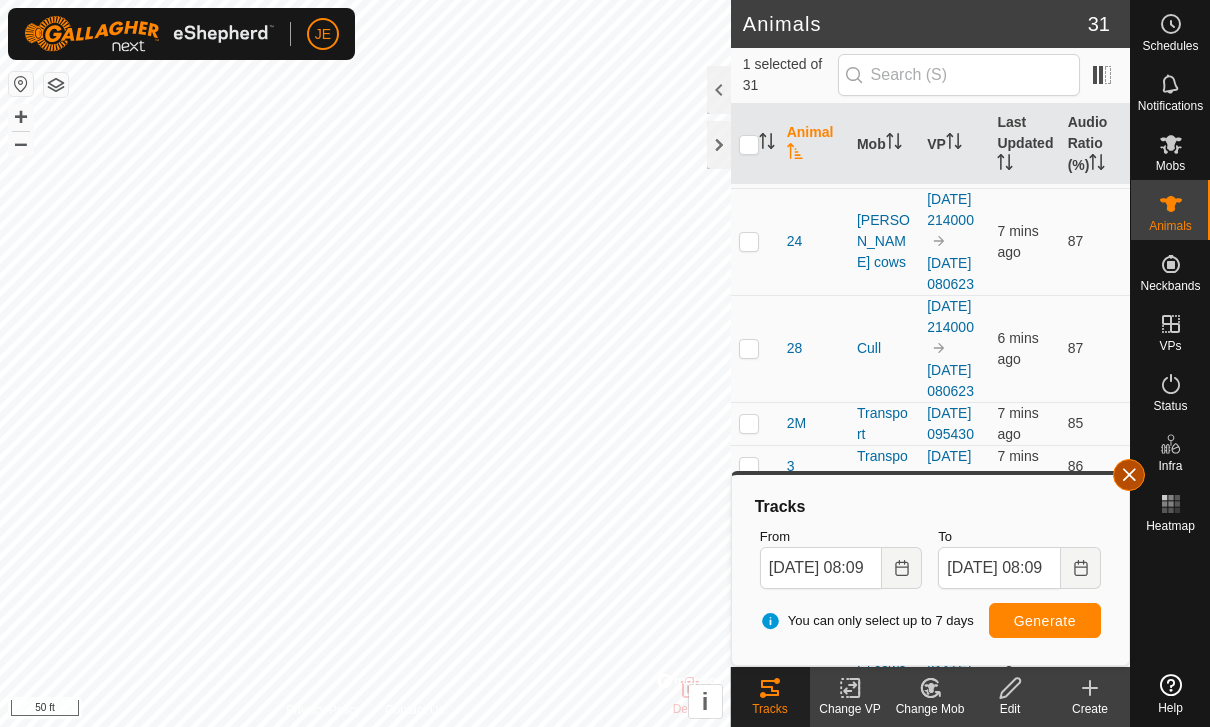 click at bounding box center [1129, 475] 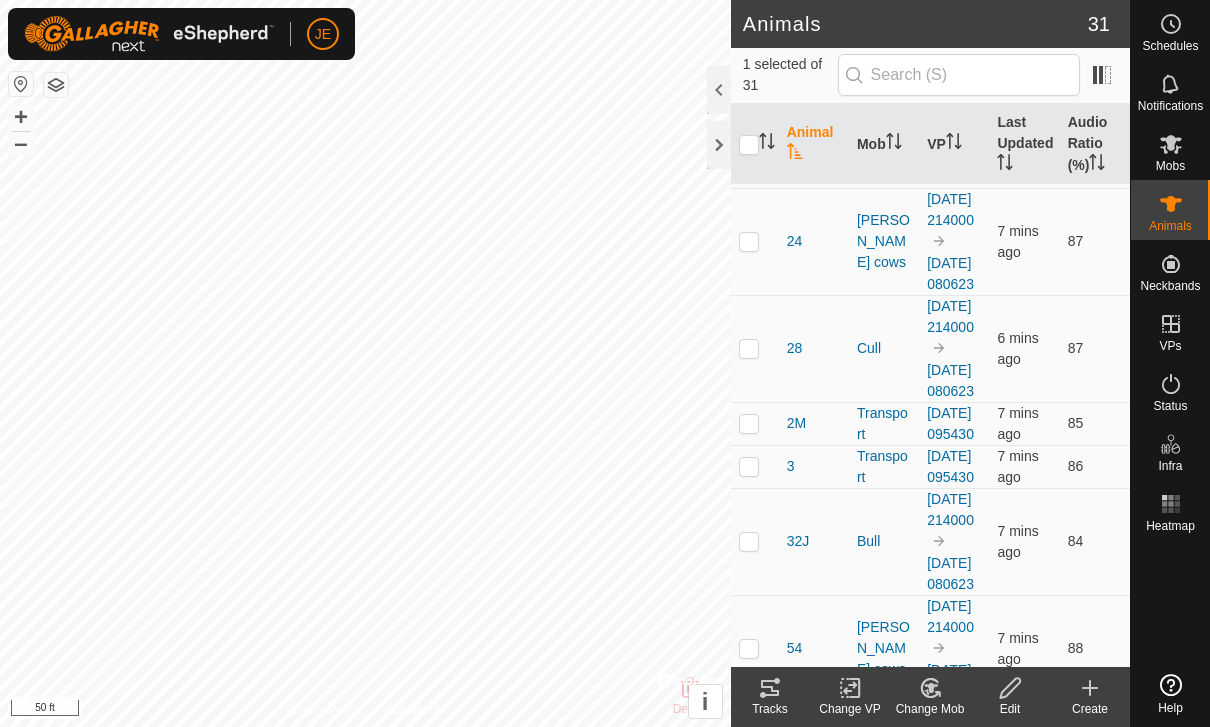 click 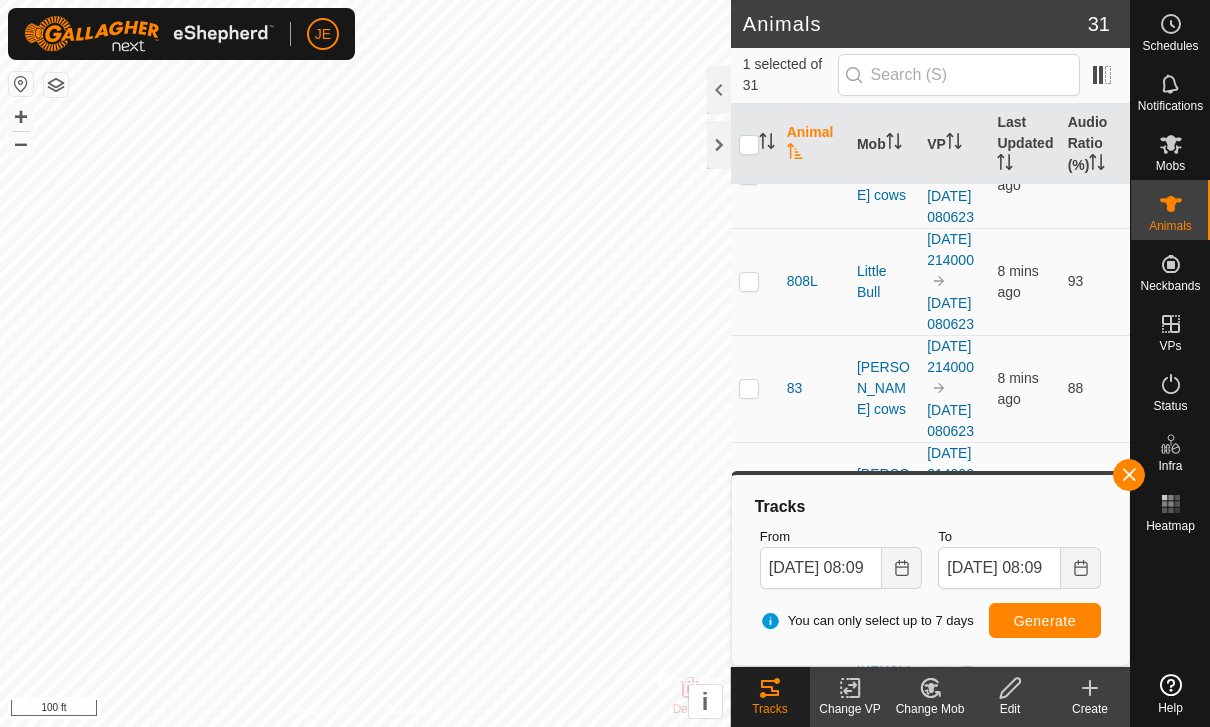 scroll, scrollTop: 2074, scrollLeft: 0, axis: vertical 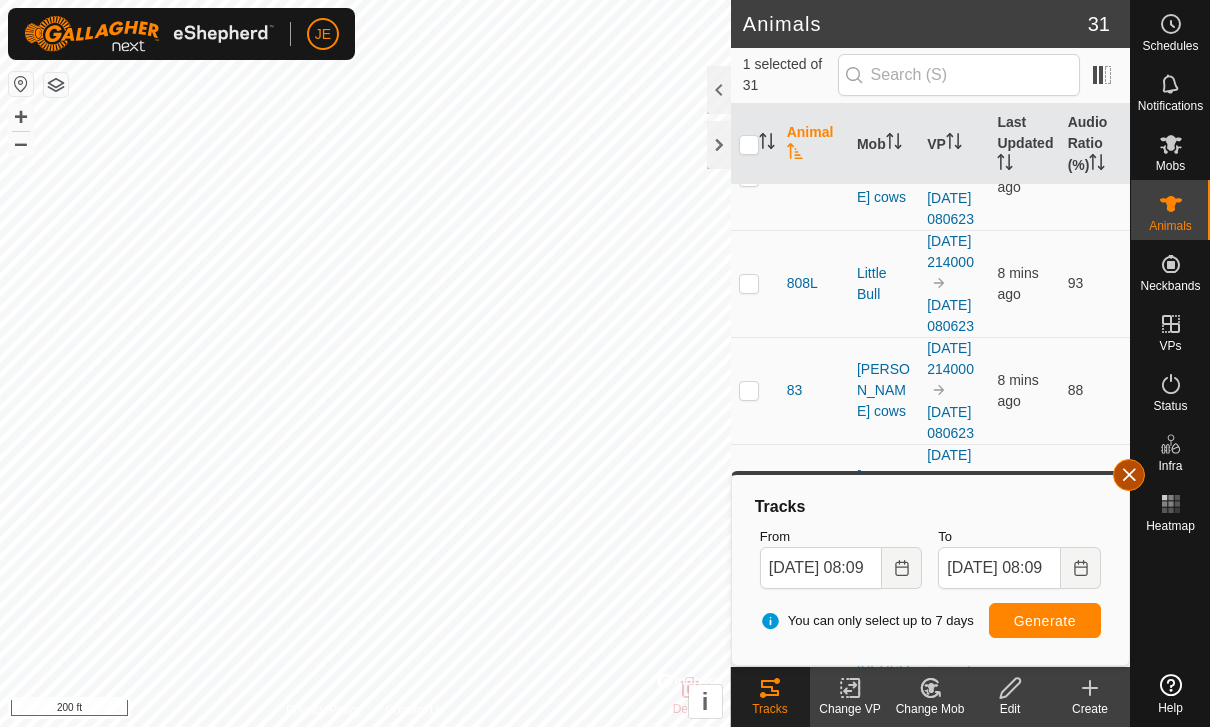 click at bounding box center (1129, 475) 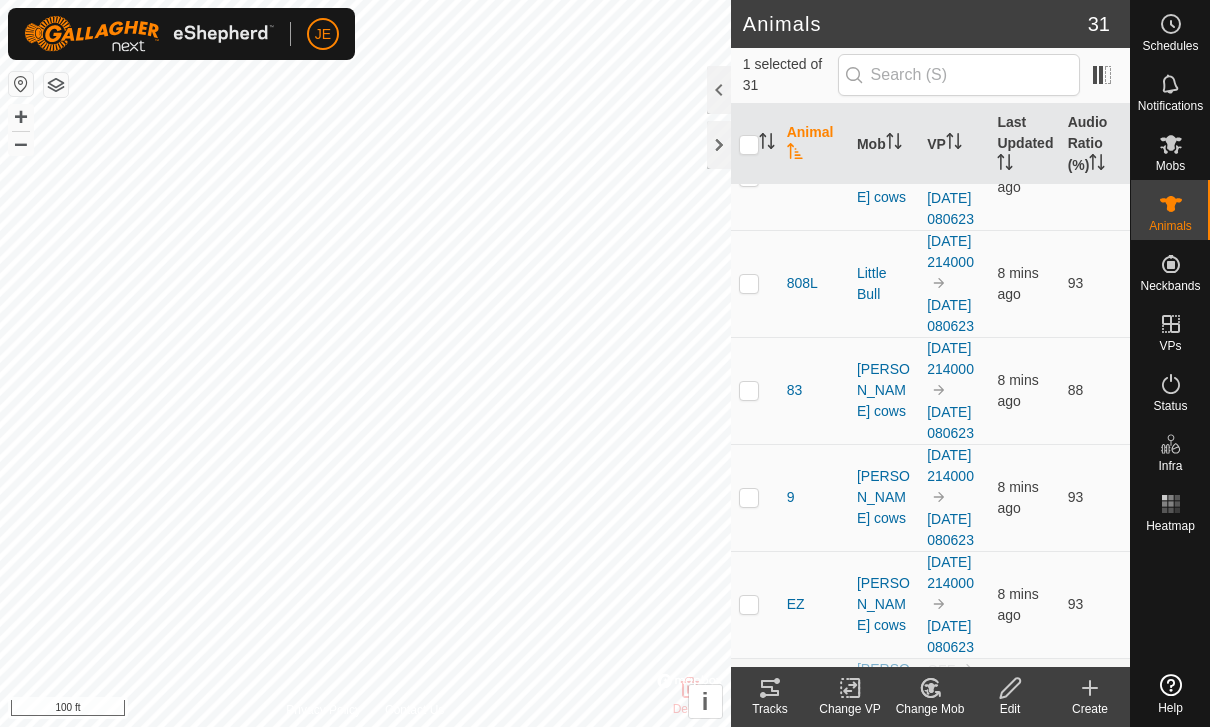 checkbox on "false" 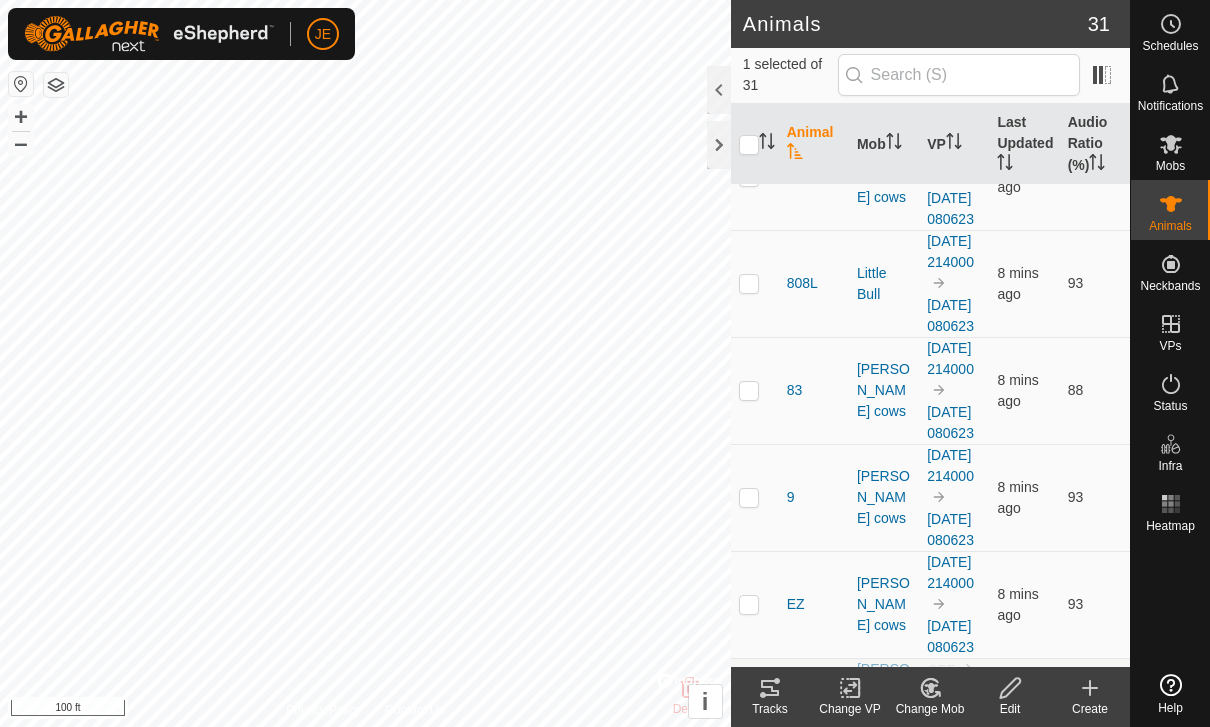 checkbox on "true" 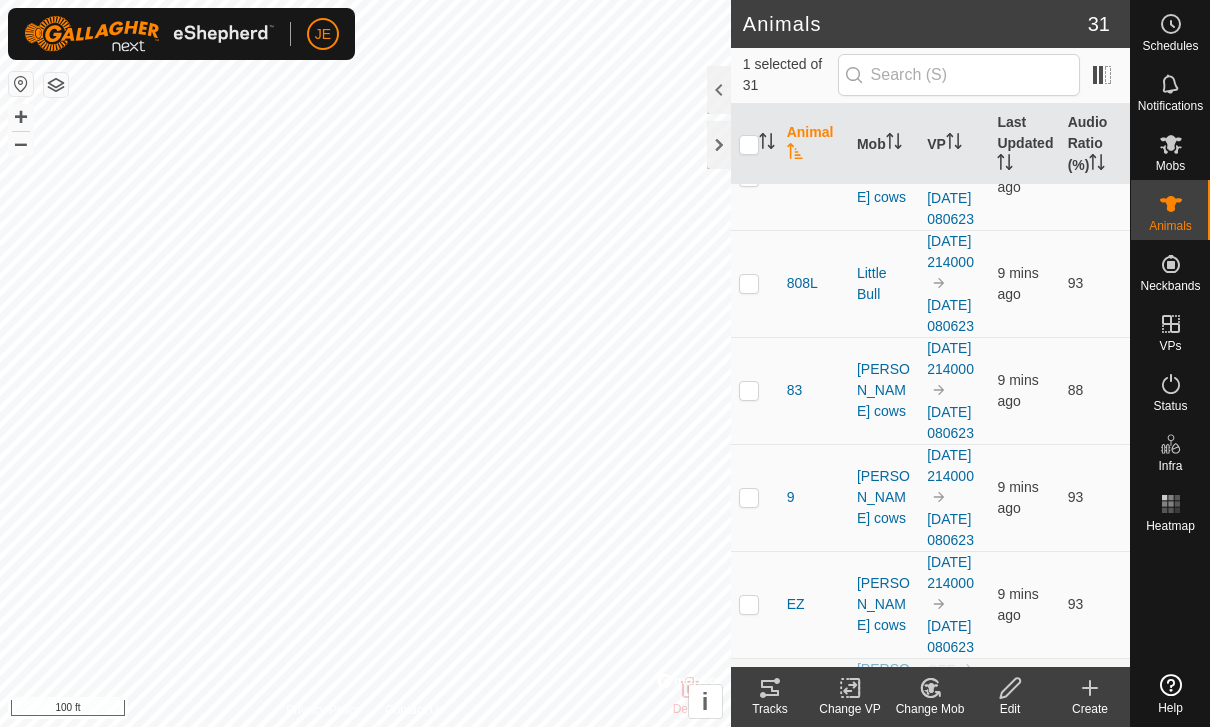 click 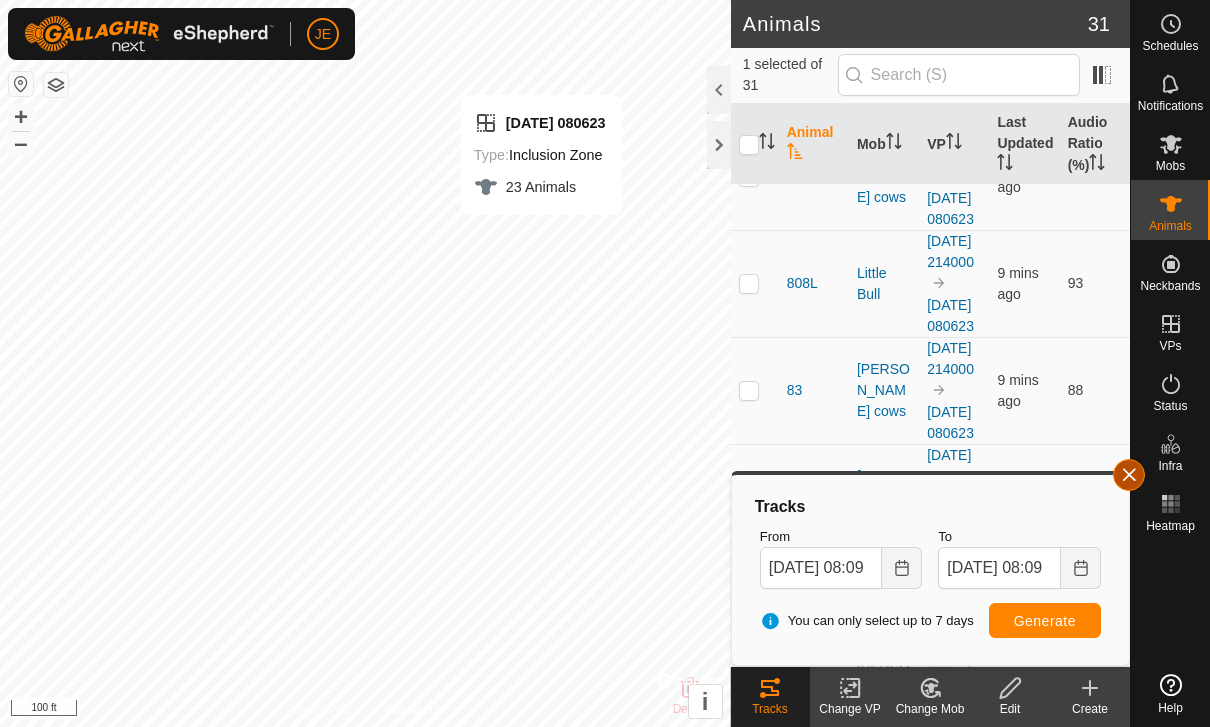 click at bounding box center [1129, 475] 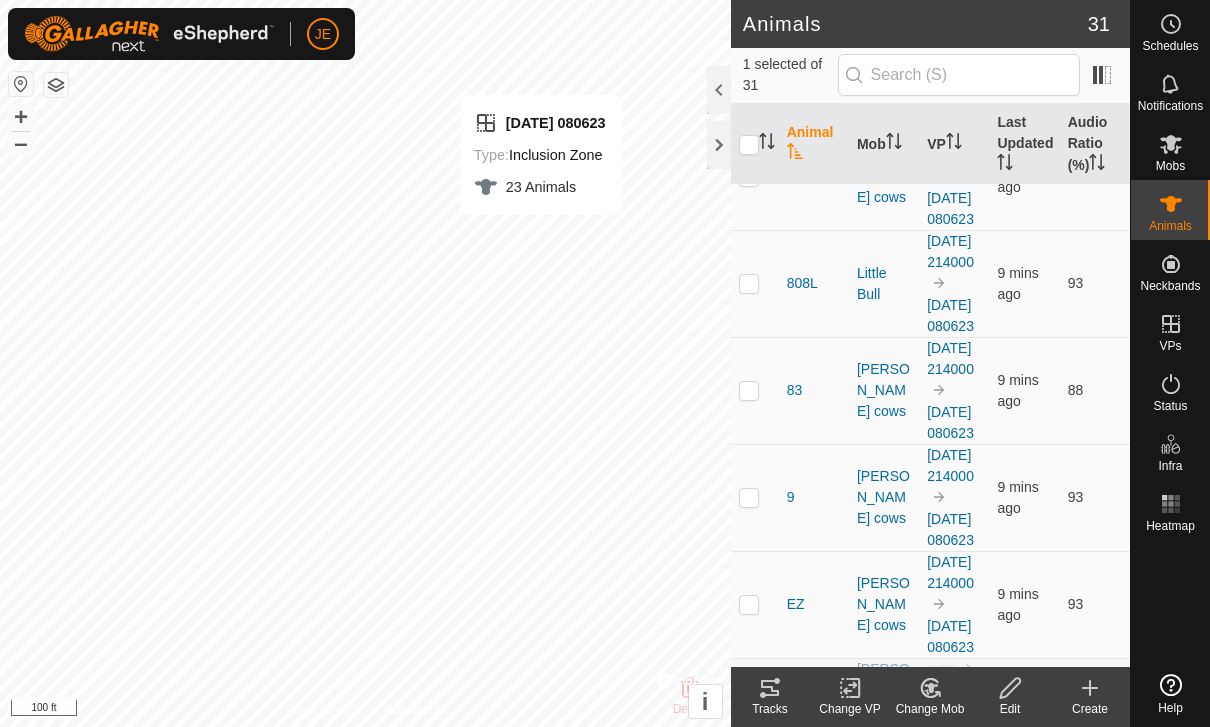 checkbox on "true" 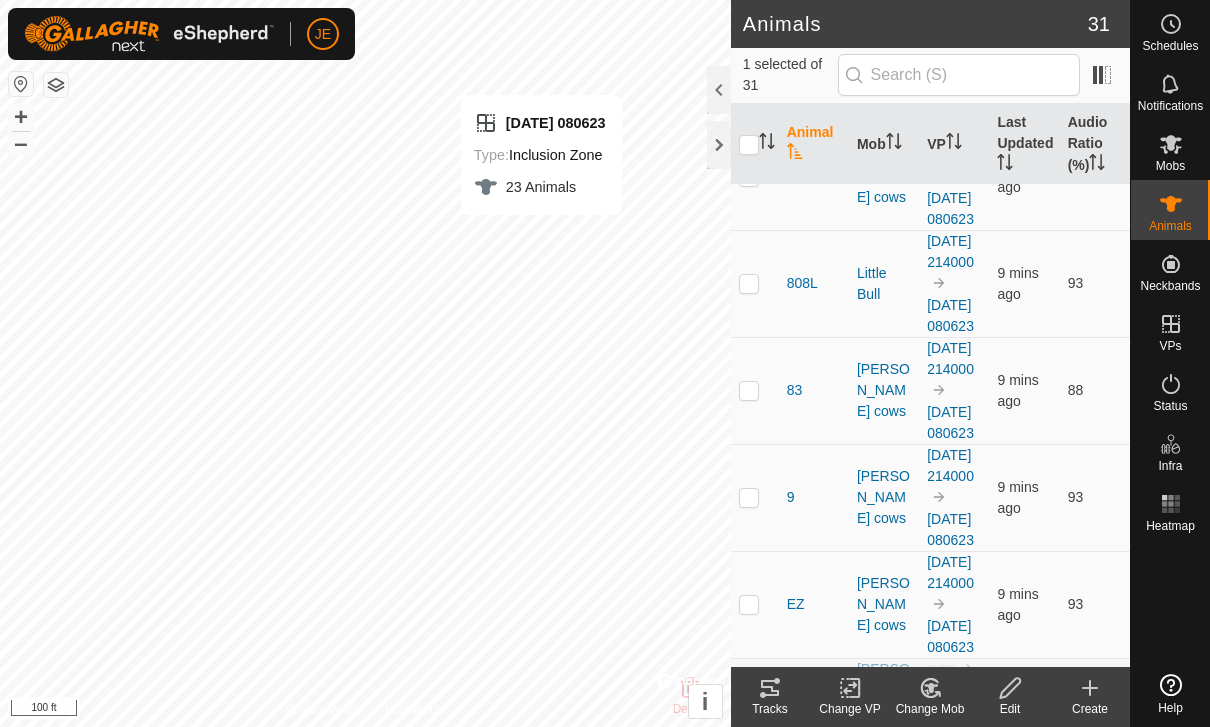 checkbox on "false" 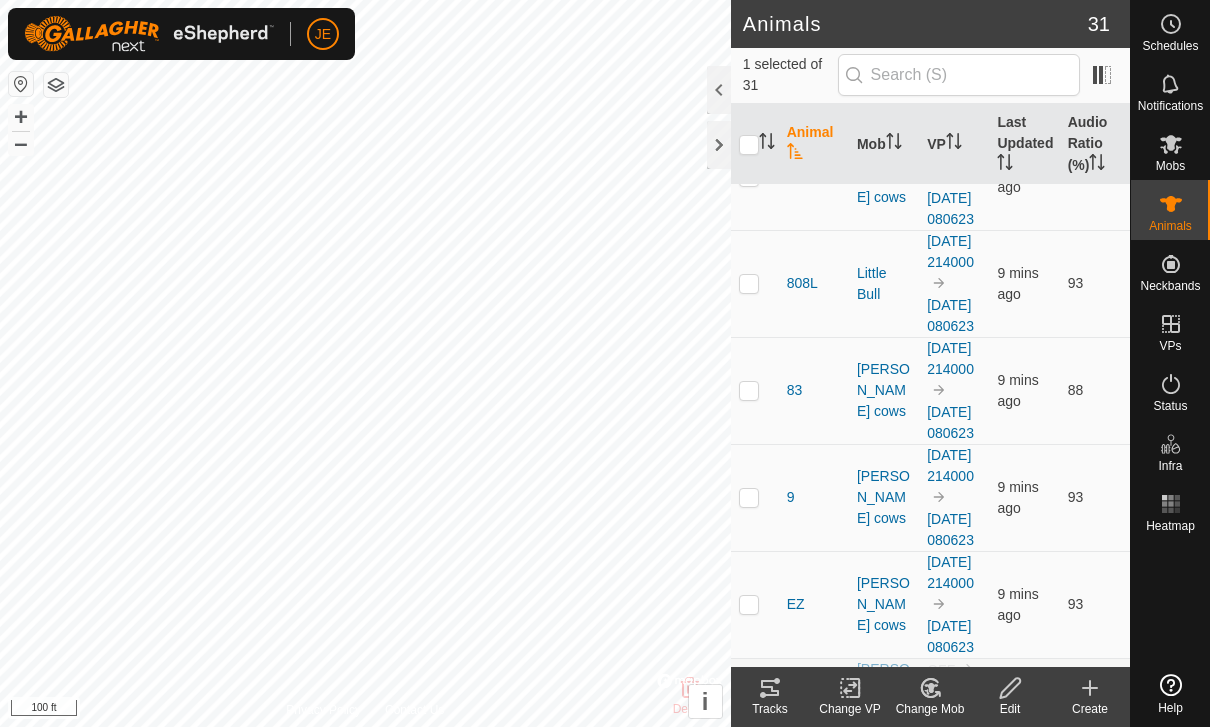 click 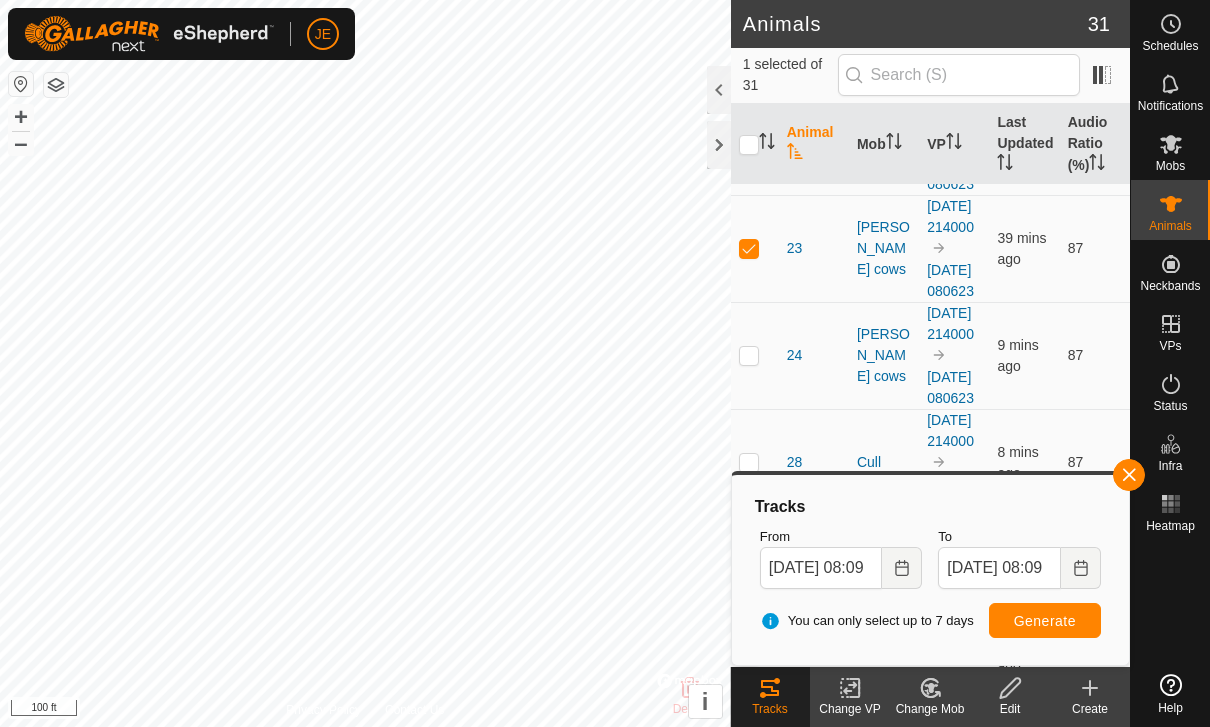 scroll, scrollTop: 501, scrollLeft: 0, axis: vertical 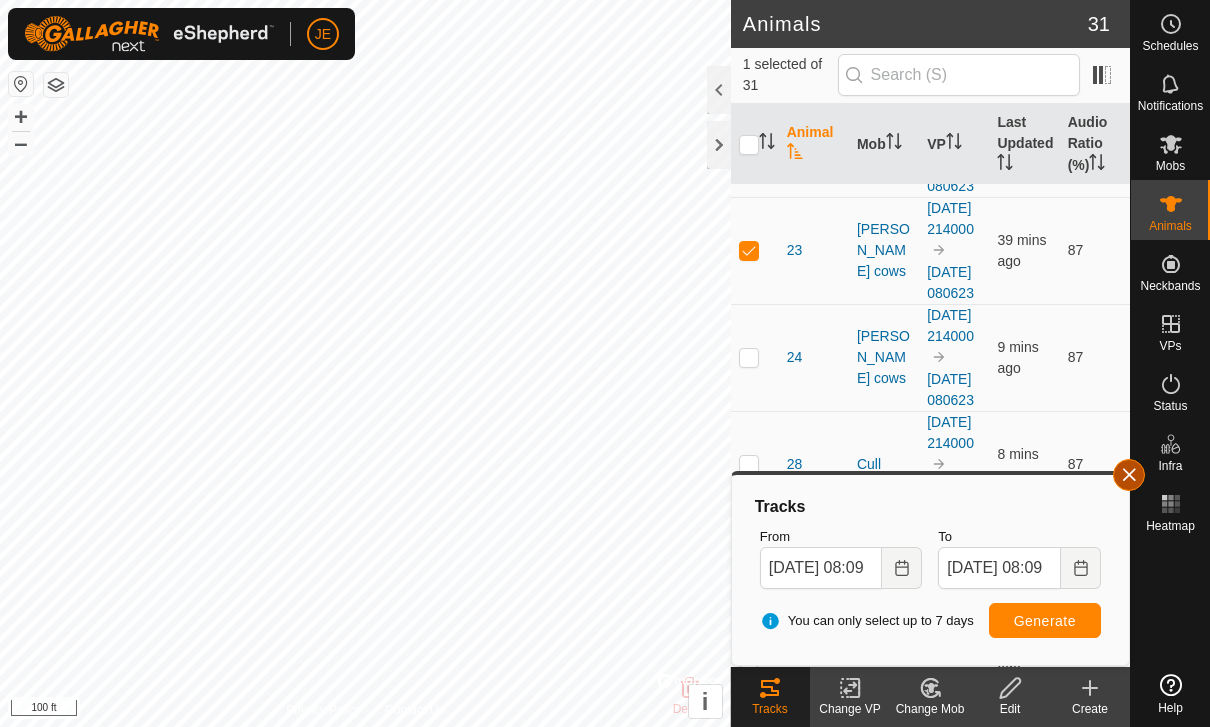 click at bounding box center (1129, 475) 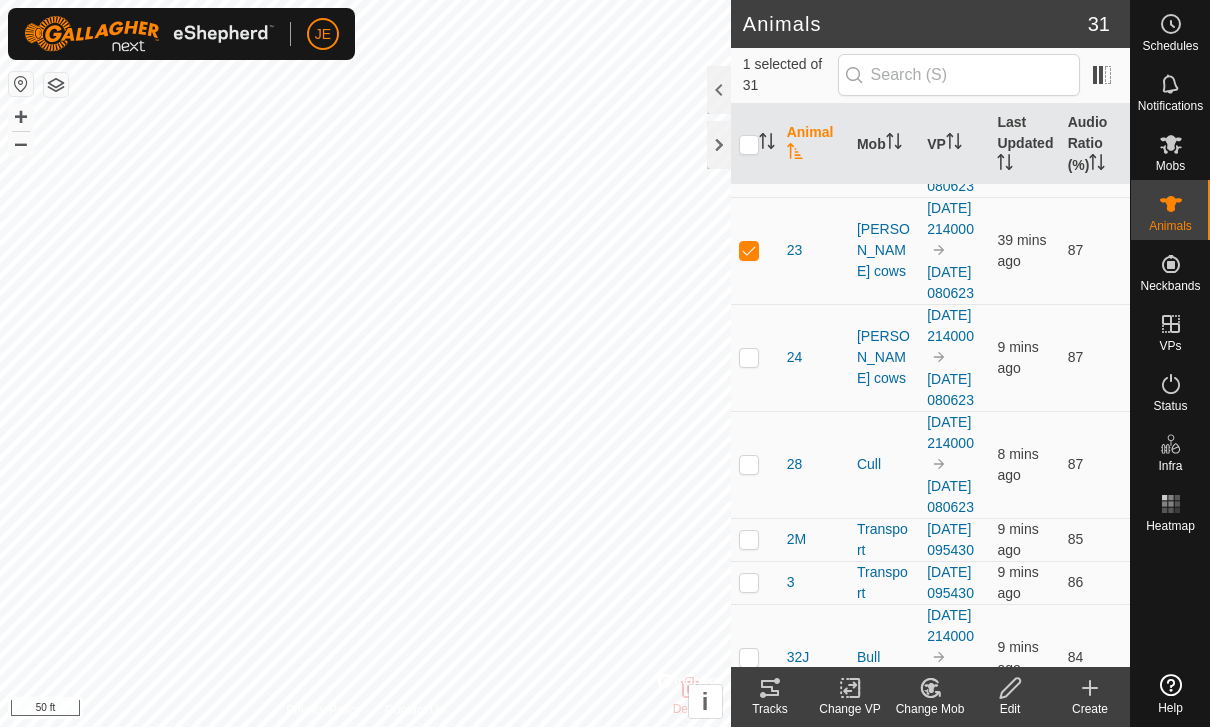 checkbox on "true" 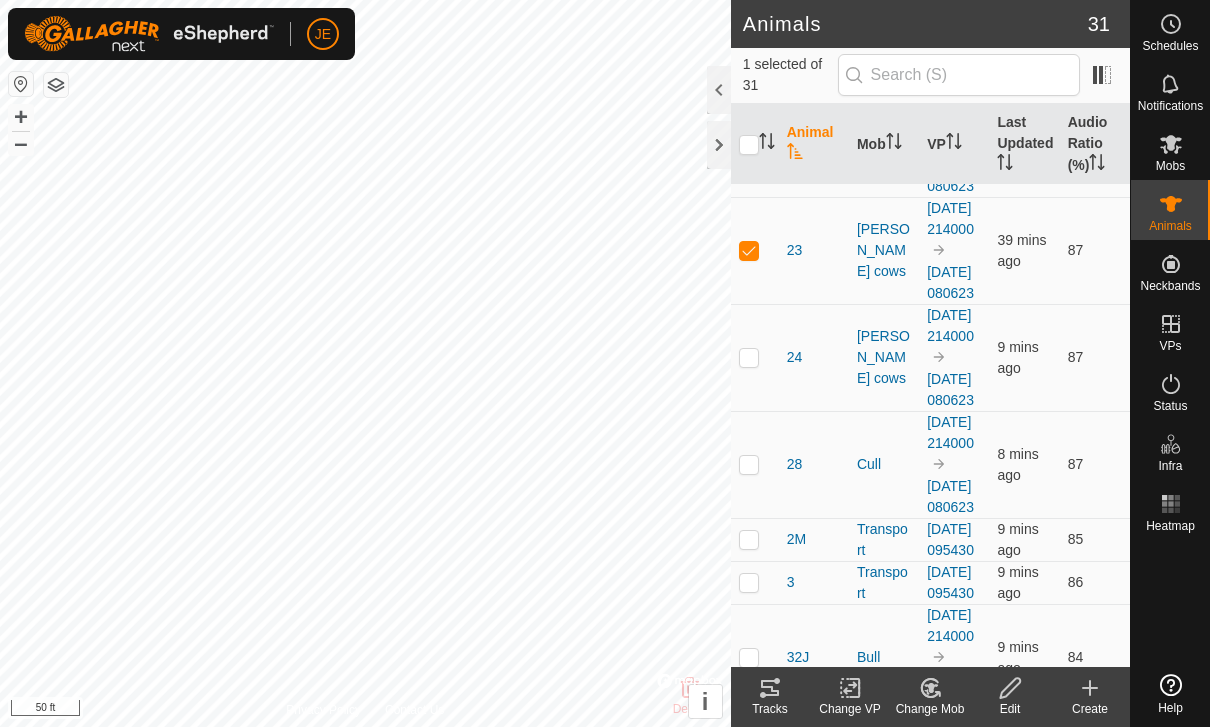 checkbox on "false" 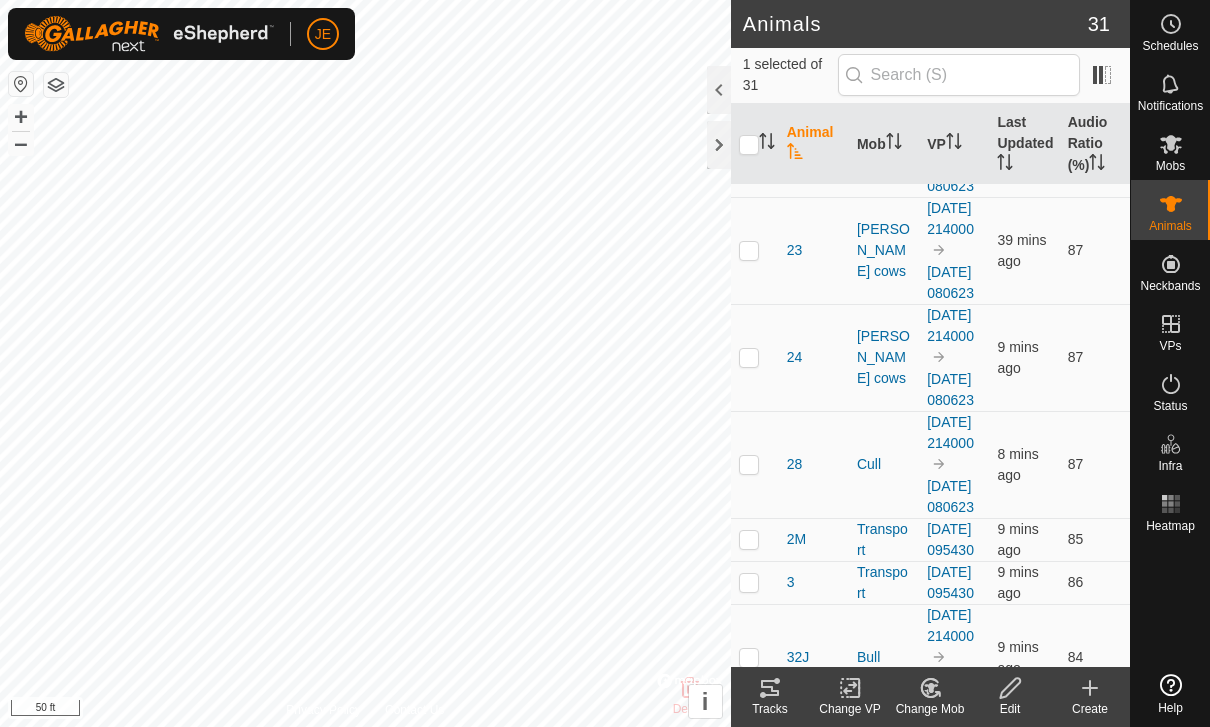 click 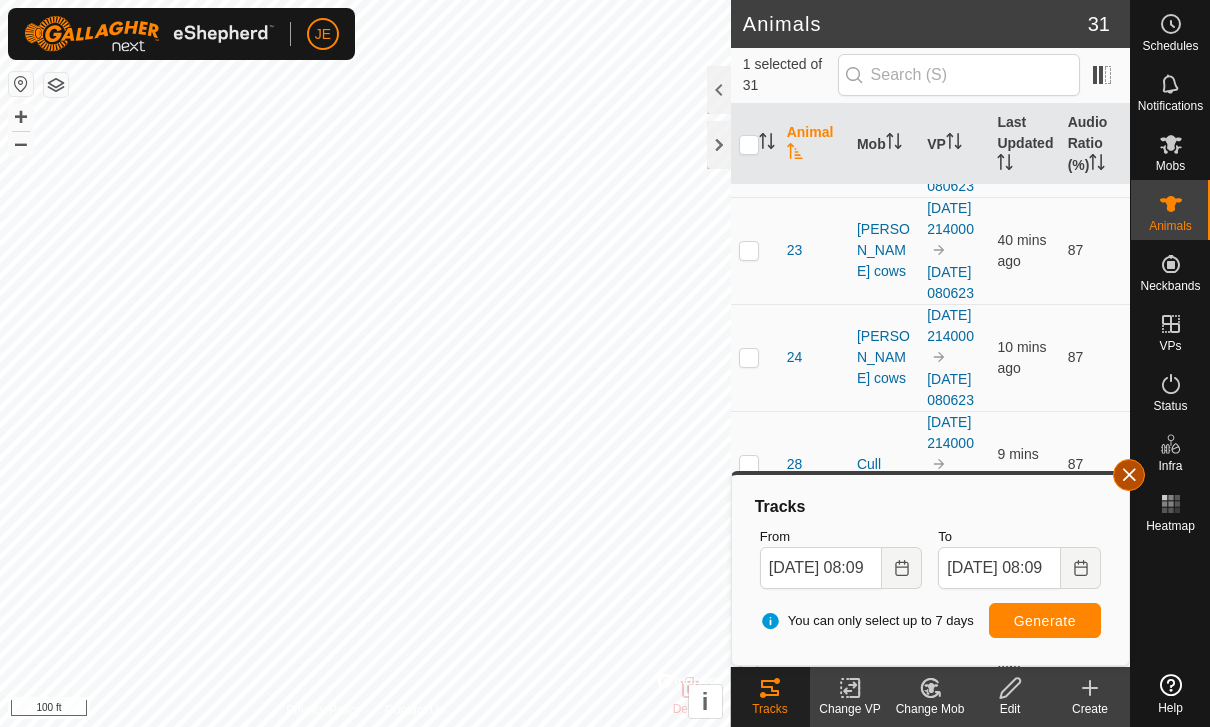 click at bounding box center (1129, 475) 